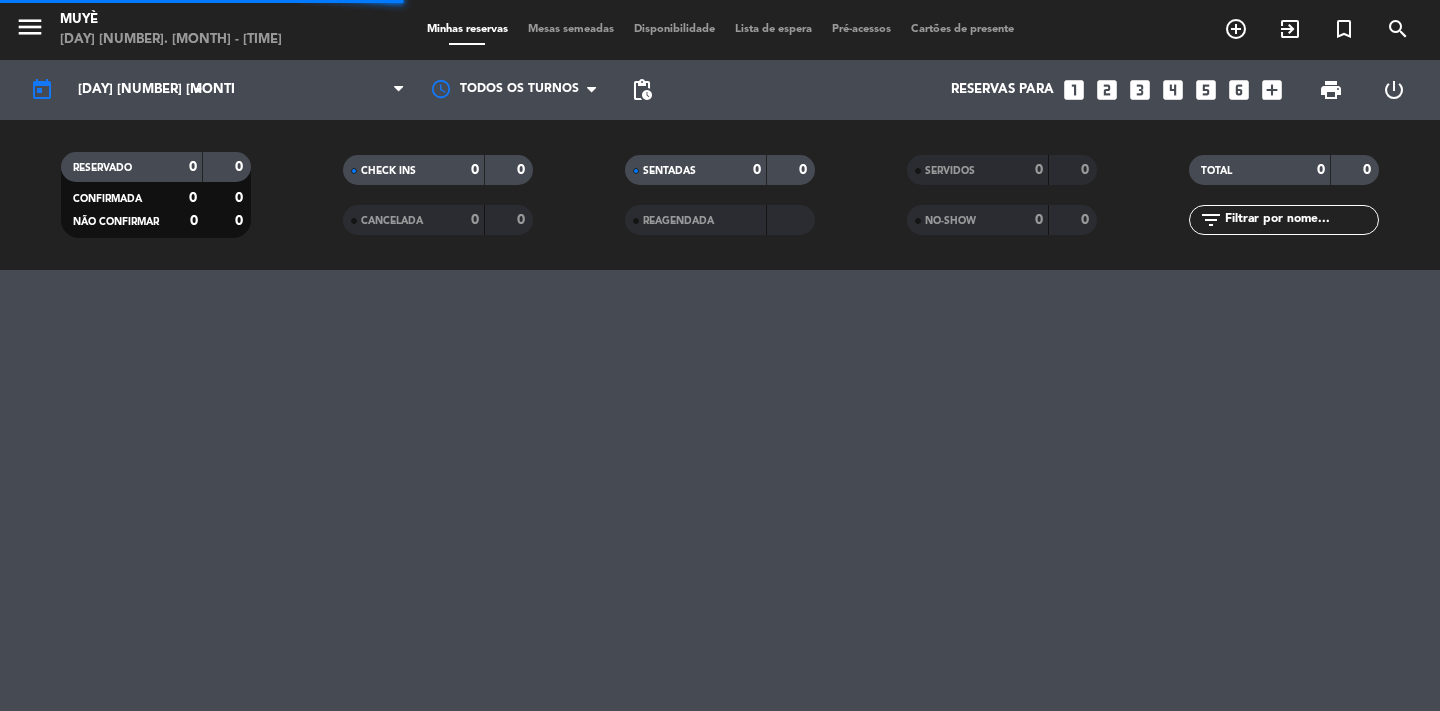 scroll, scrollTop: 0, scrollLeft: 0, axis: both 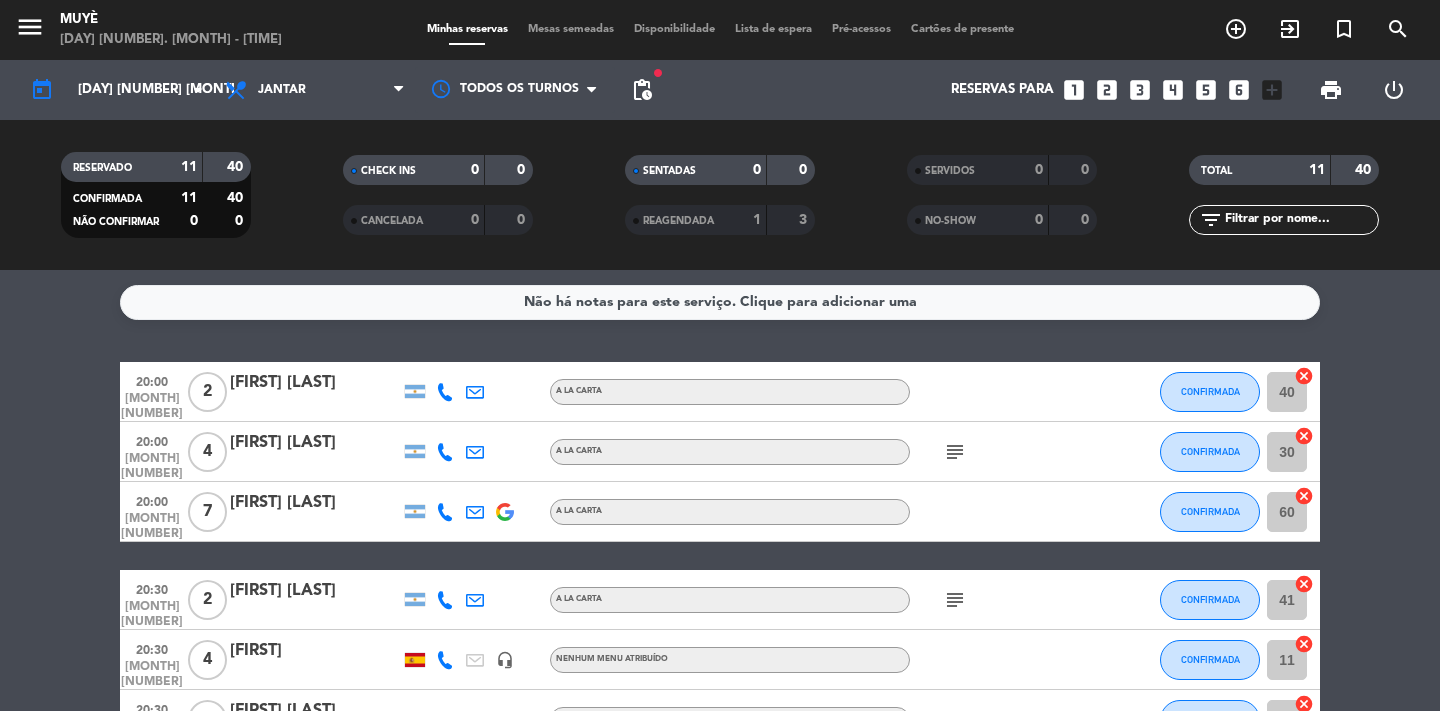 click on "add_circle_outline" at bounding box center (1236, 29) 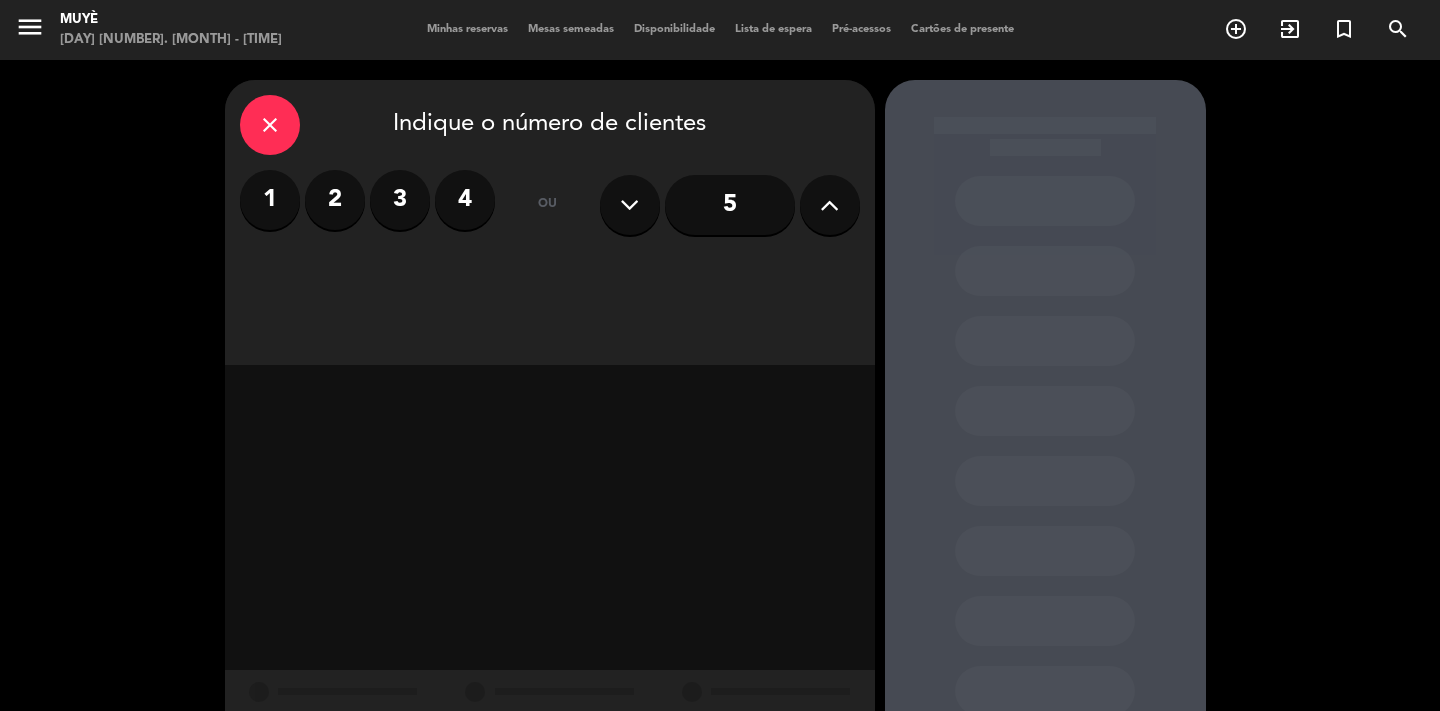 click on "2" at bounding box center (335, 200) 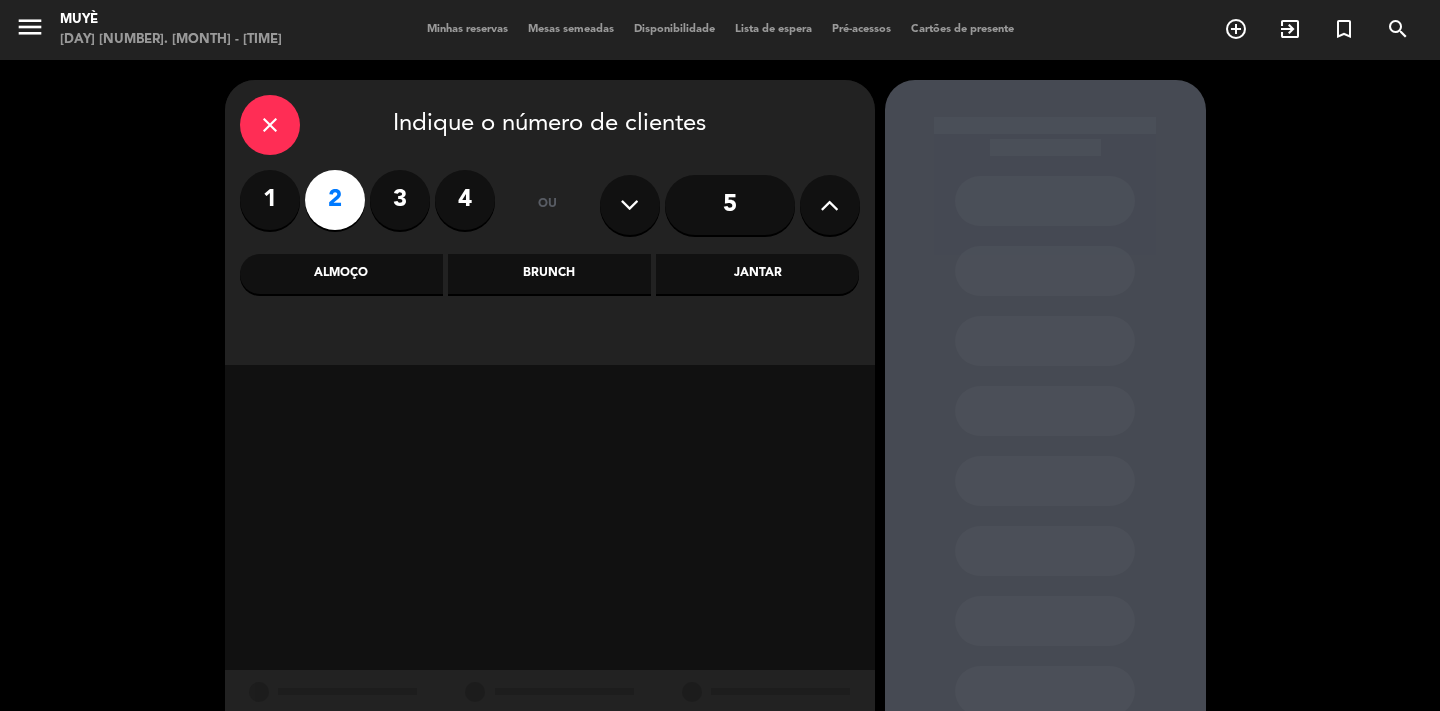click on "Almoço" at bounding box center [341, 274] 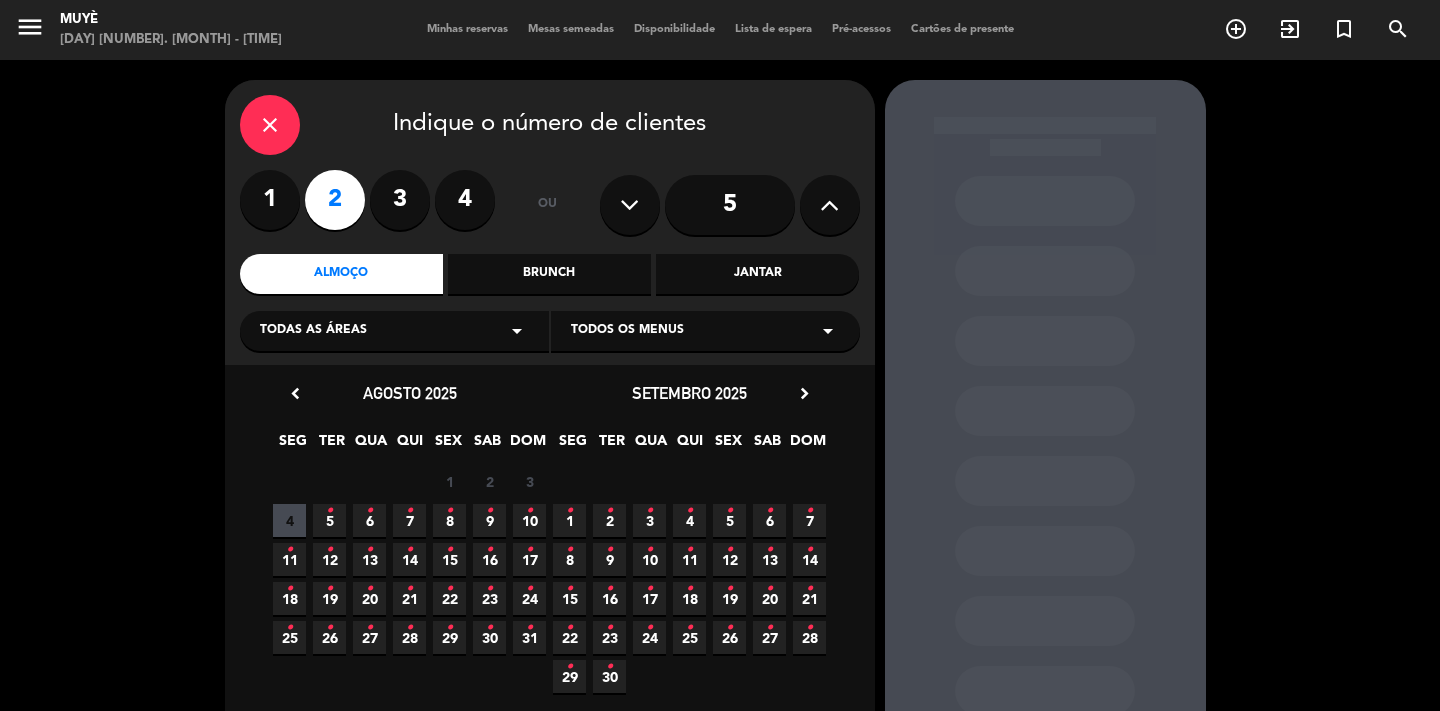click on "•" at bounding box center [449, 511] 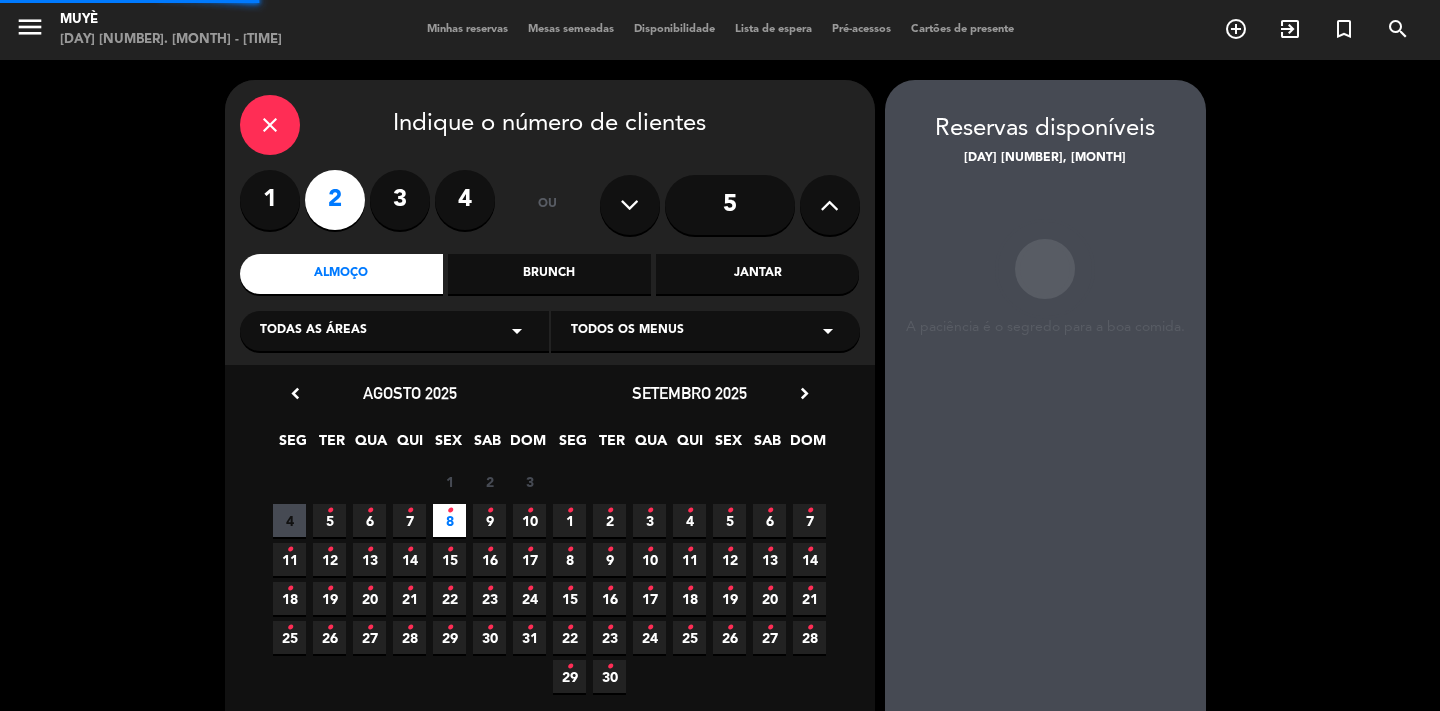 scroll, scrollTop: 80, scrollLeft: 0, axis: vertical 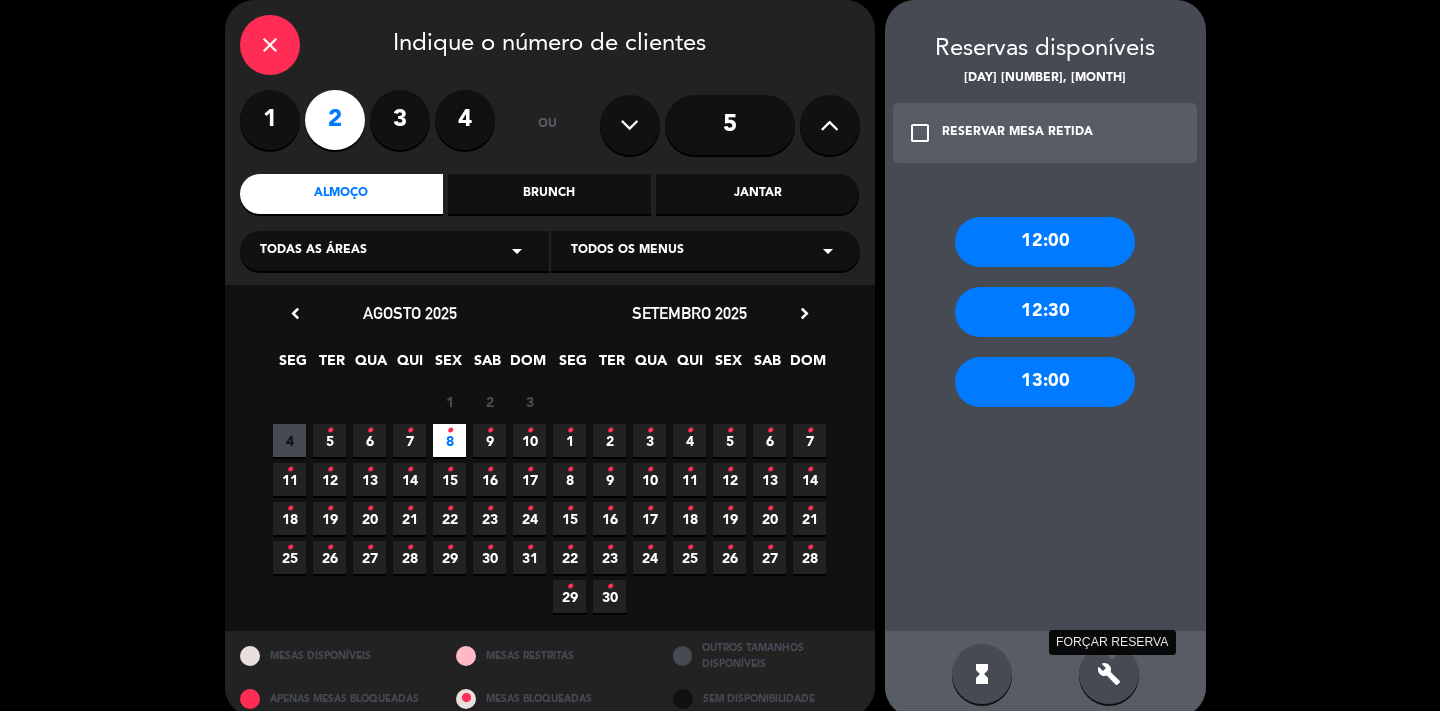 click on "build" at bounding box center (1109, 674) 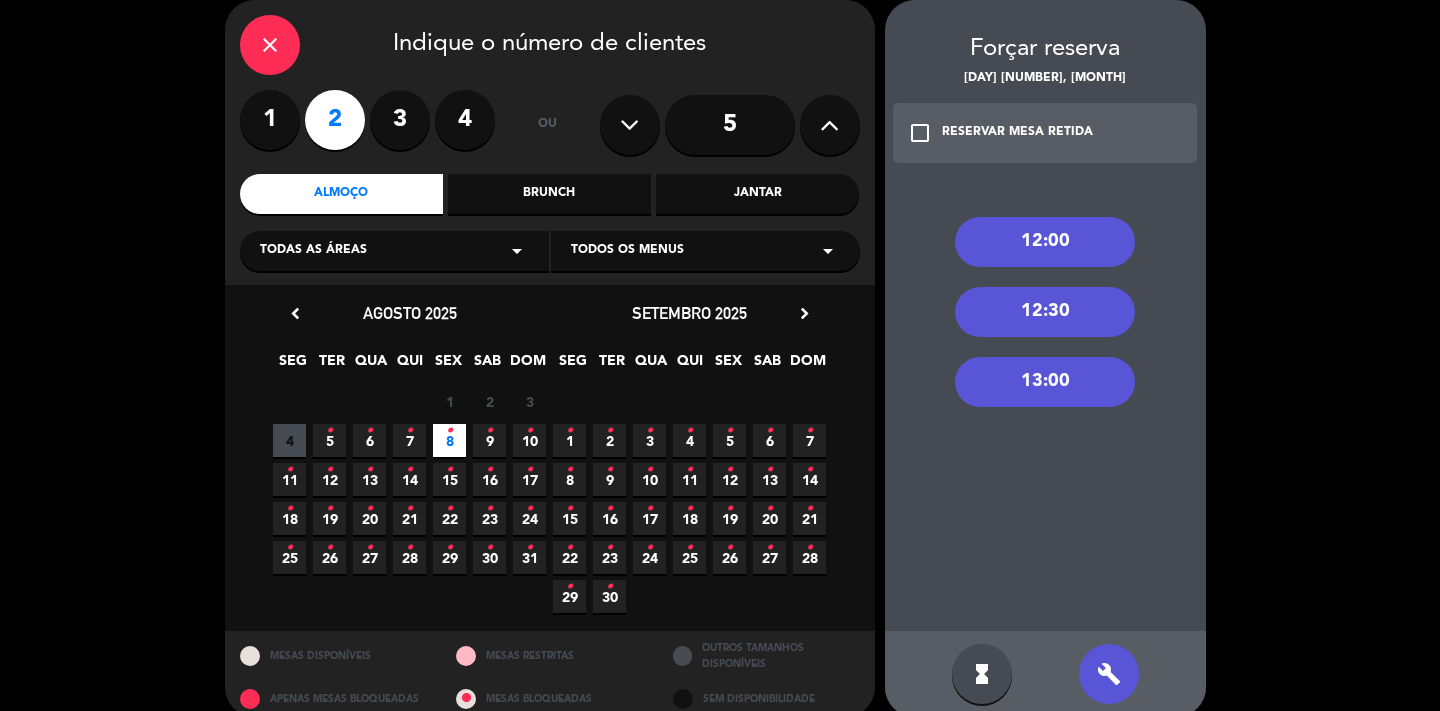 click on "13:00" at bounding box center (1045, 382) 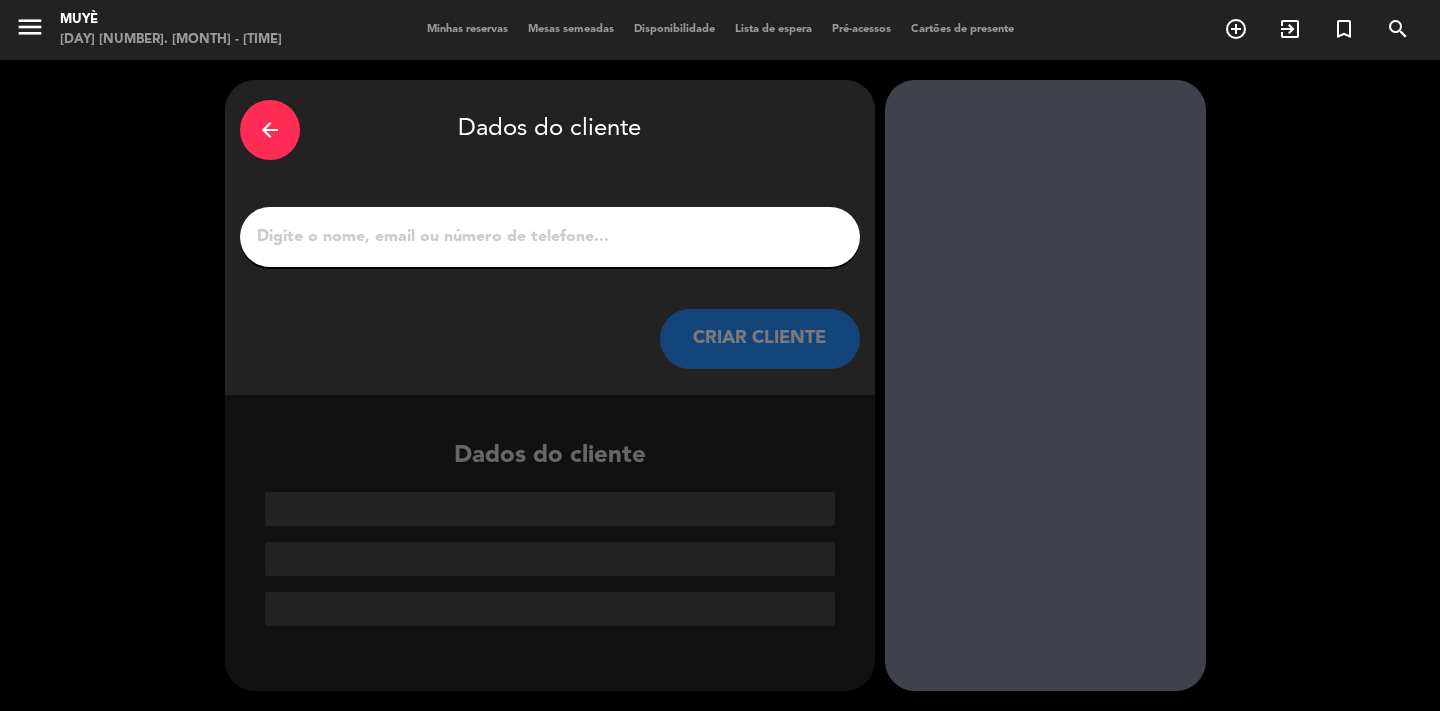 click on "1" at bounding box center [550, 237] 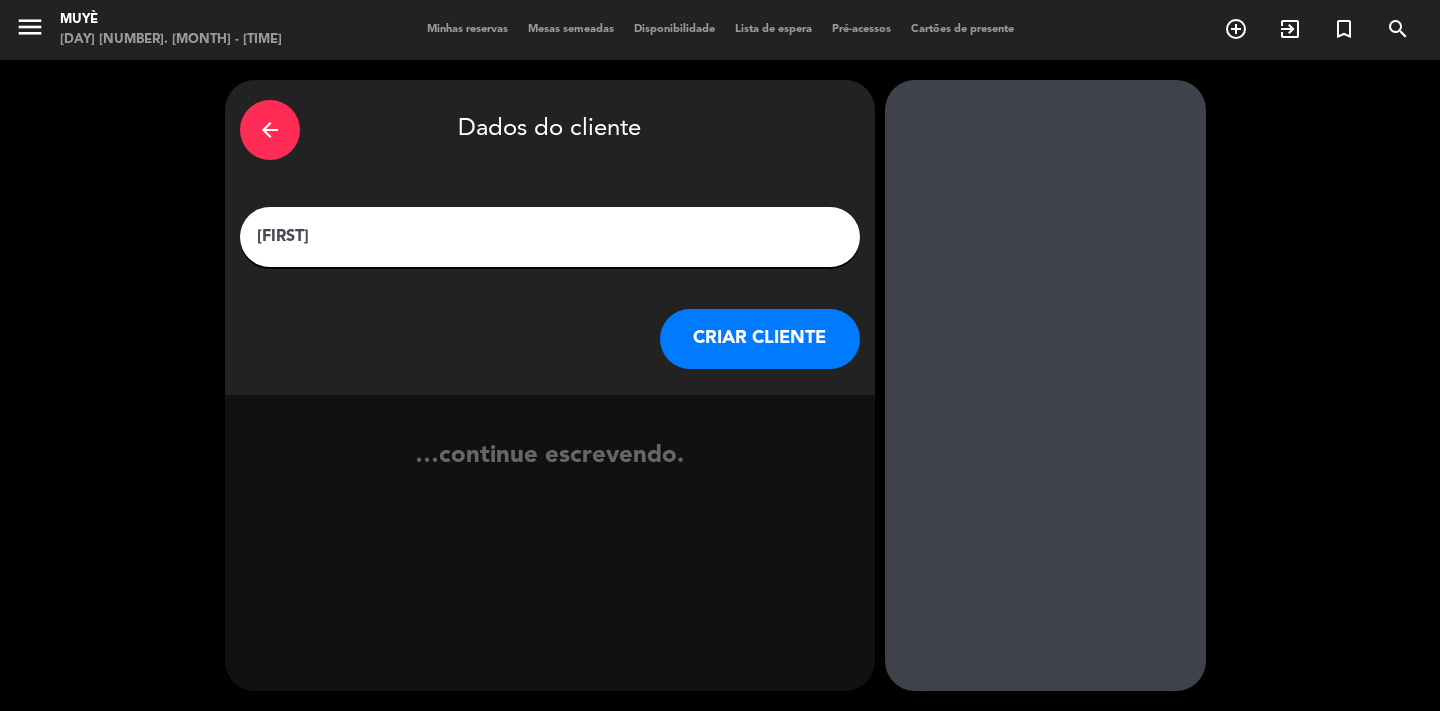 type on "[FIRST]" 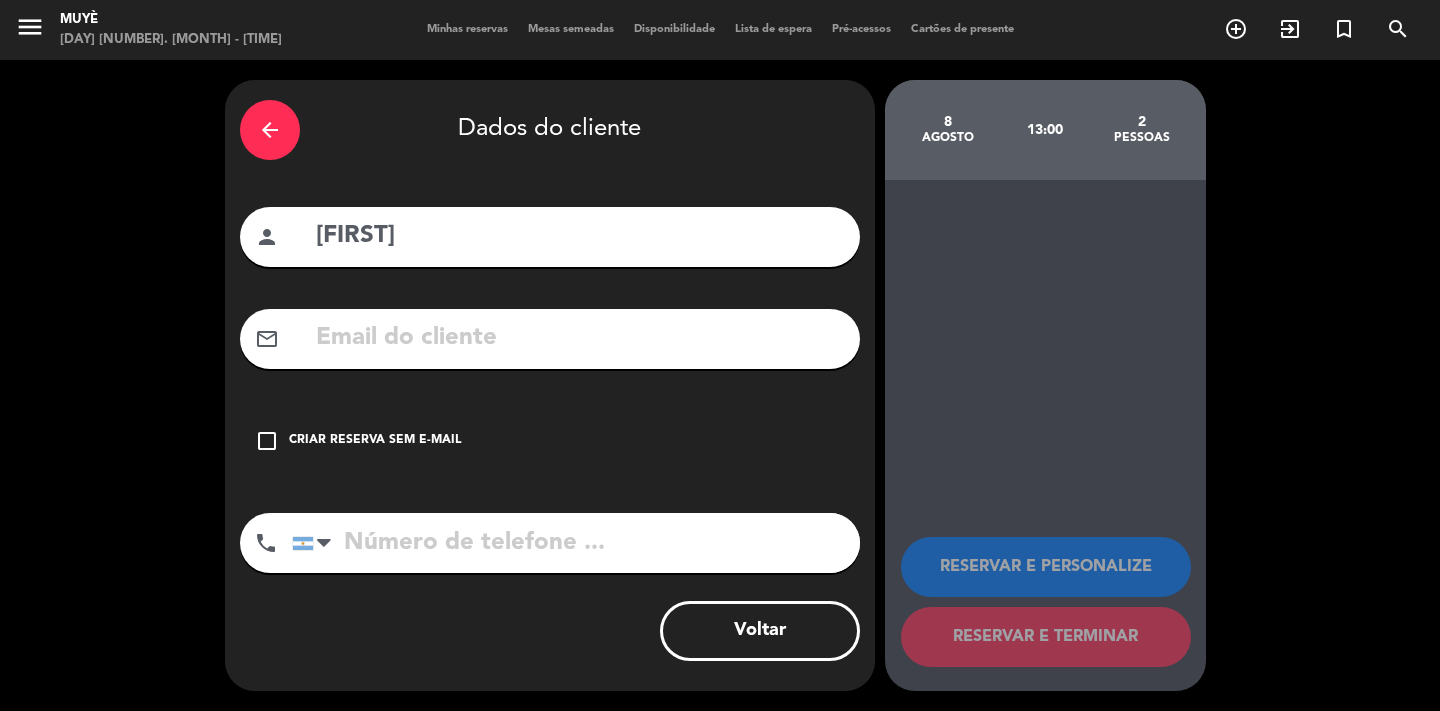 click at bounding box center [579, 338] 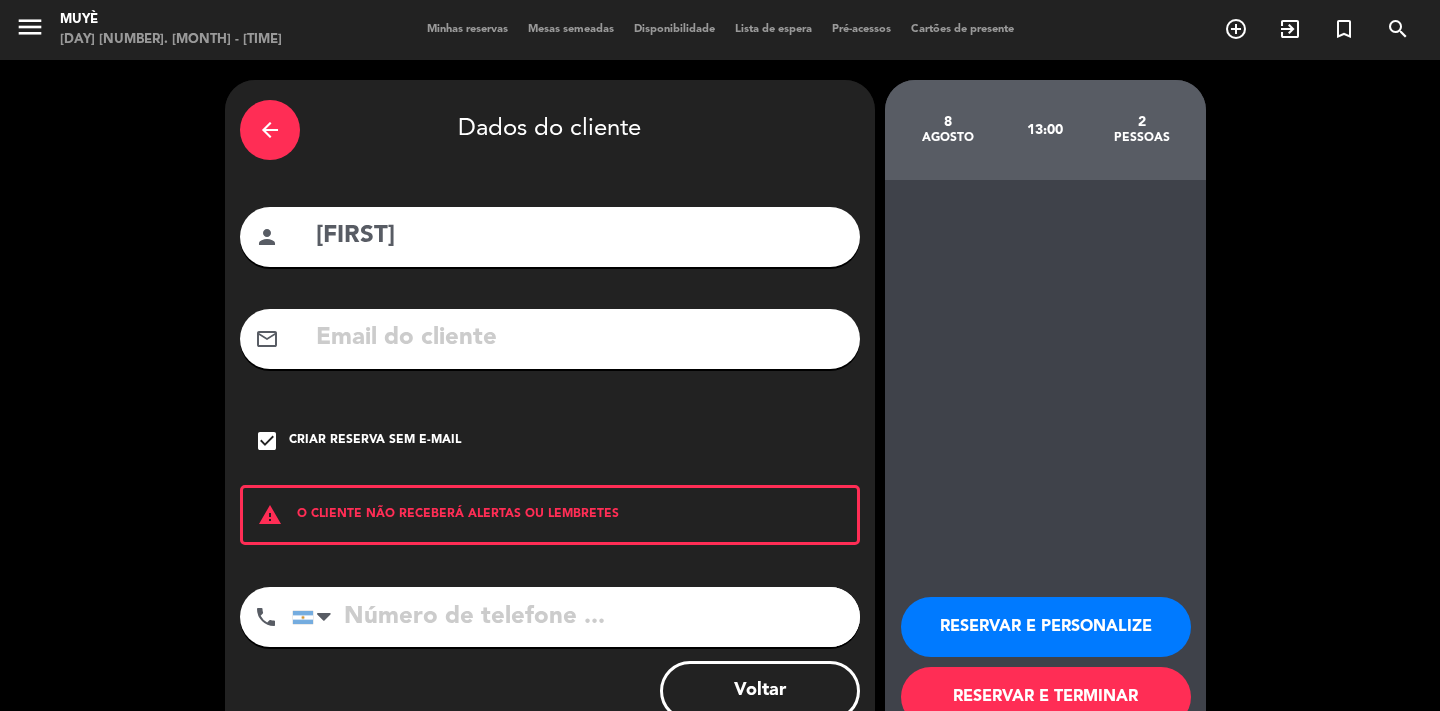 click on "RESERVAR E PERSONALIZE" at bounding box center (1046, 627) 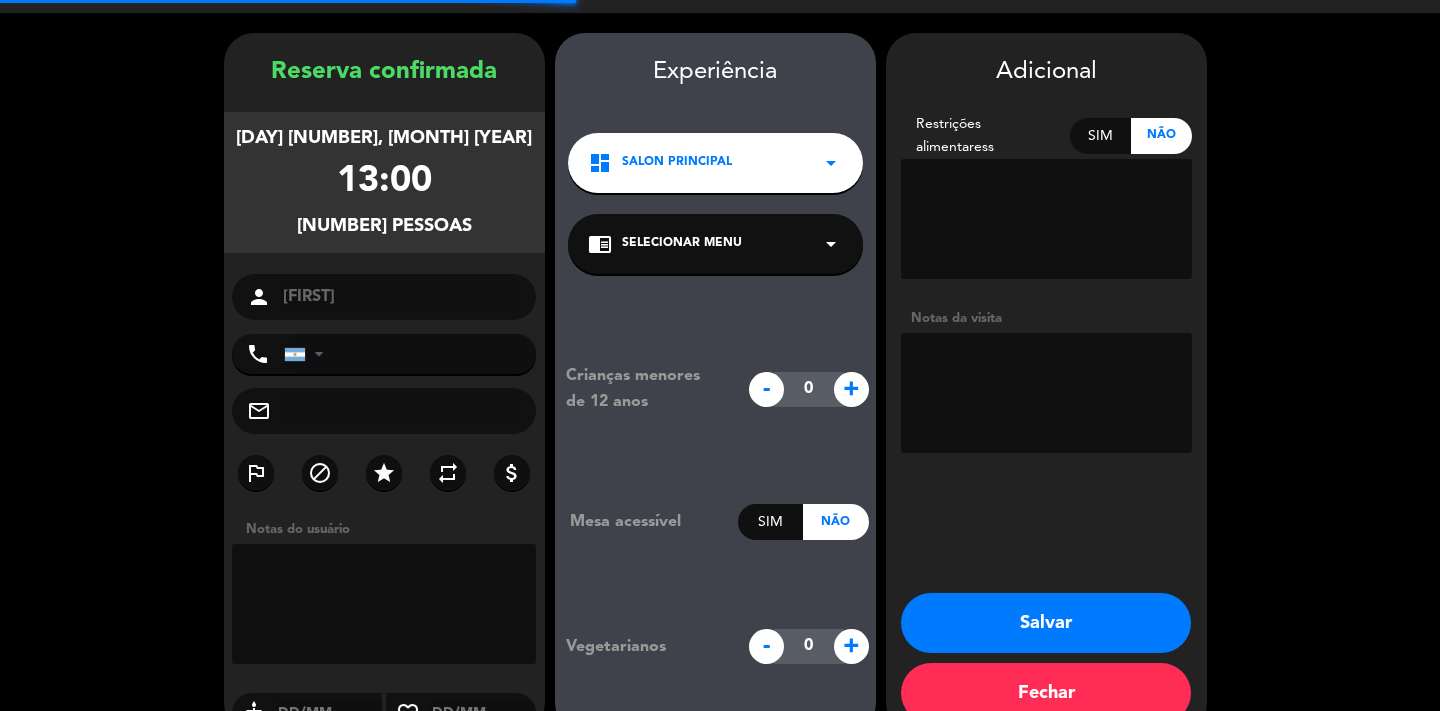 scroll, scrollTop: 80, scrollLeft: 0, axis: vertical 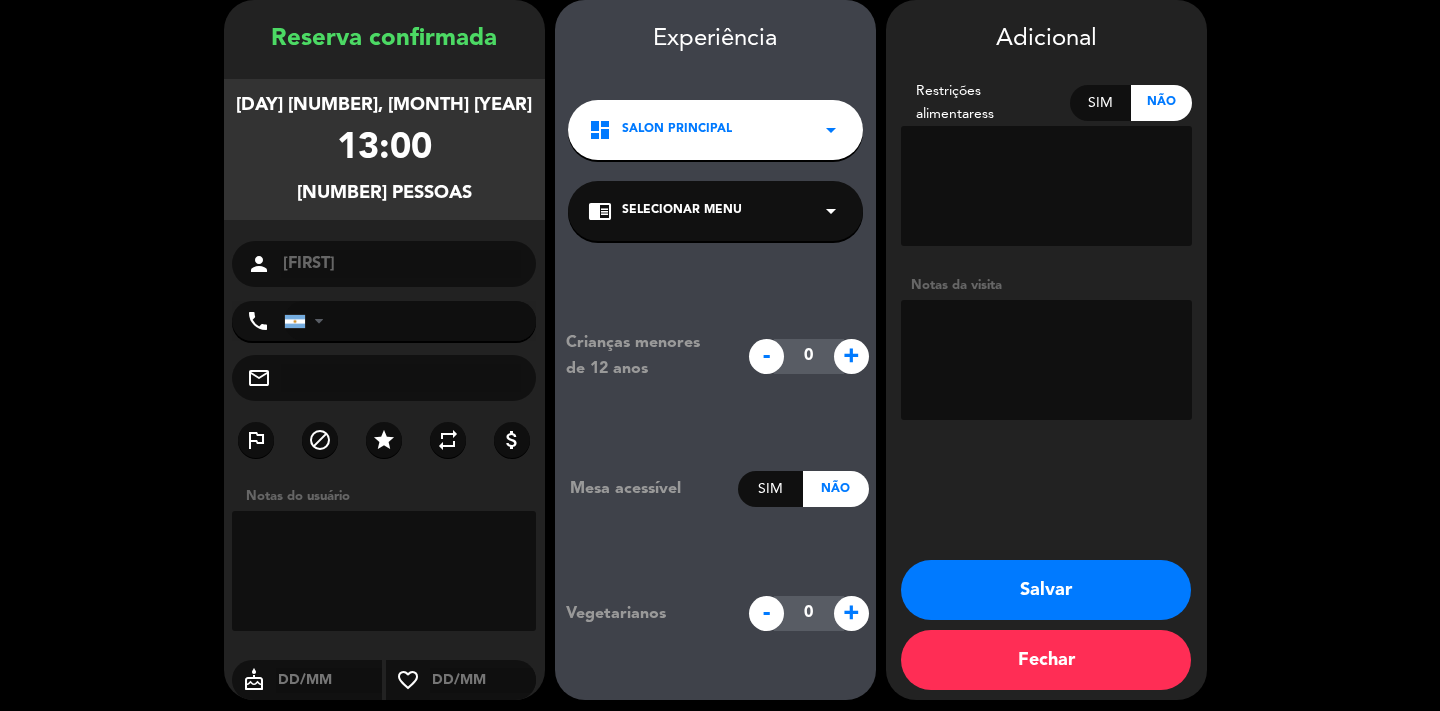 click at bounding box center [384, 571] 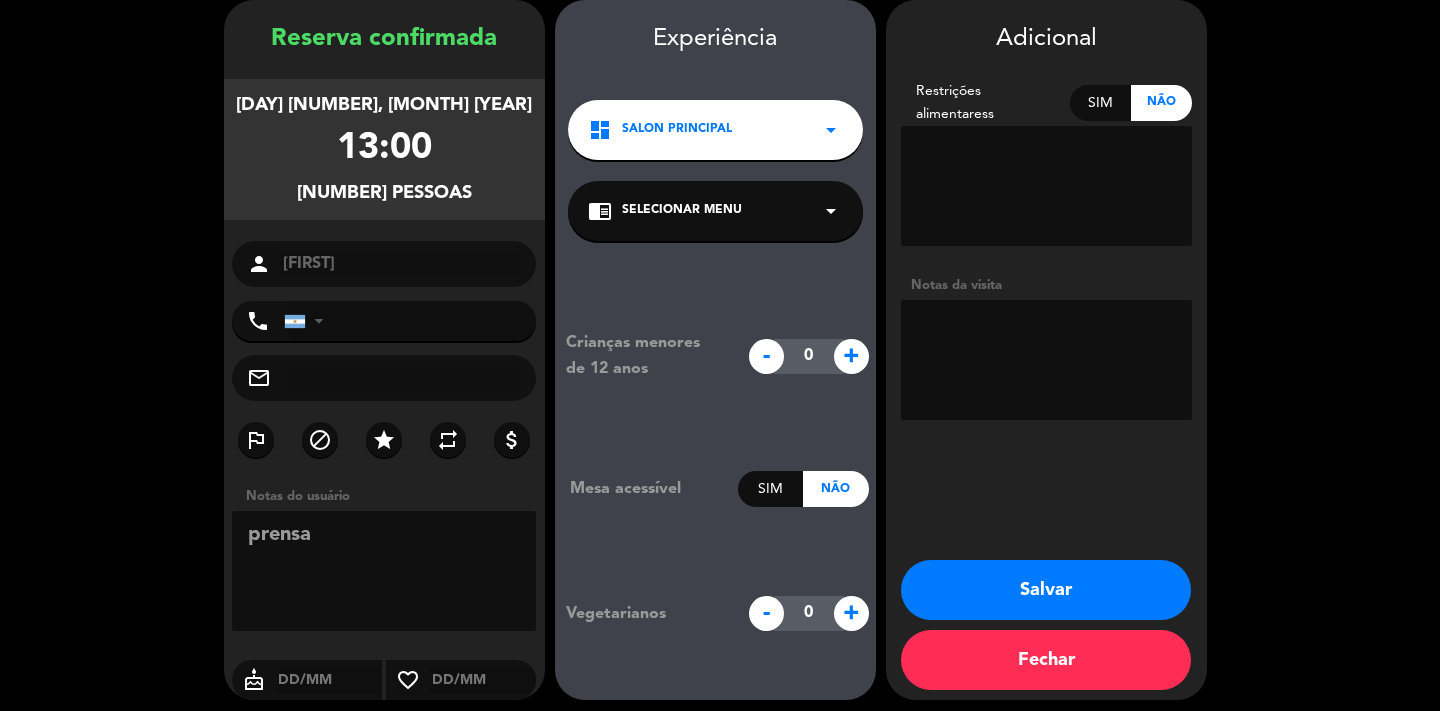 type on "prensa" 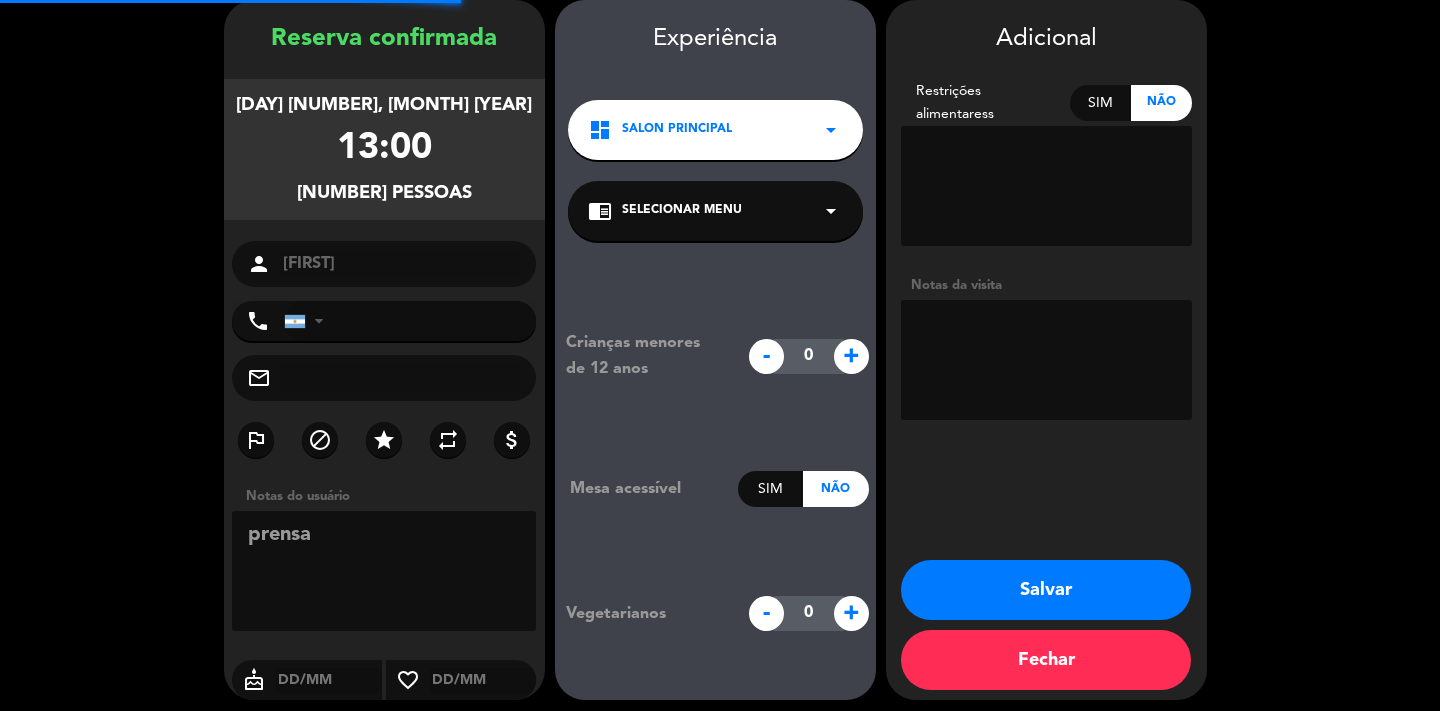 scroll, scrollTop: 0, scrollLeft: 0, axis: both 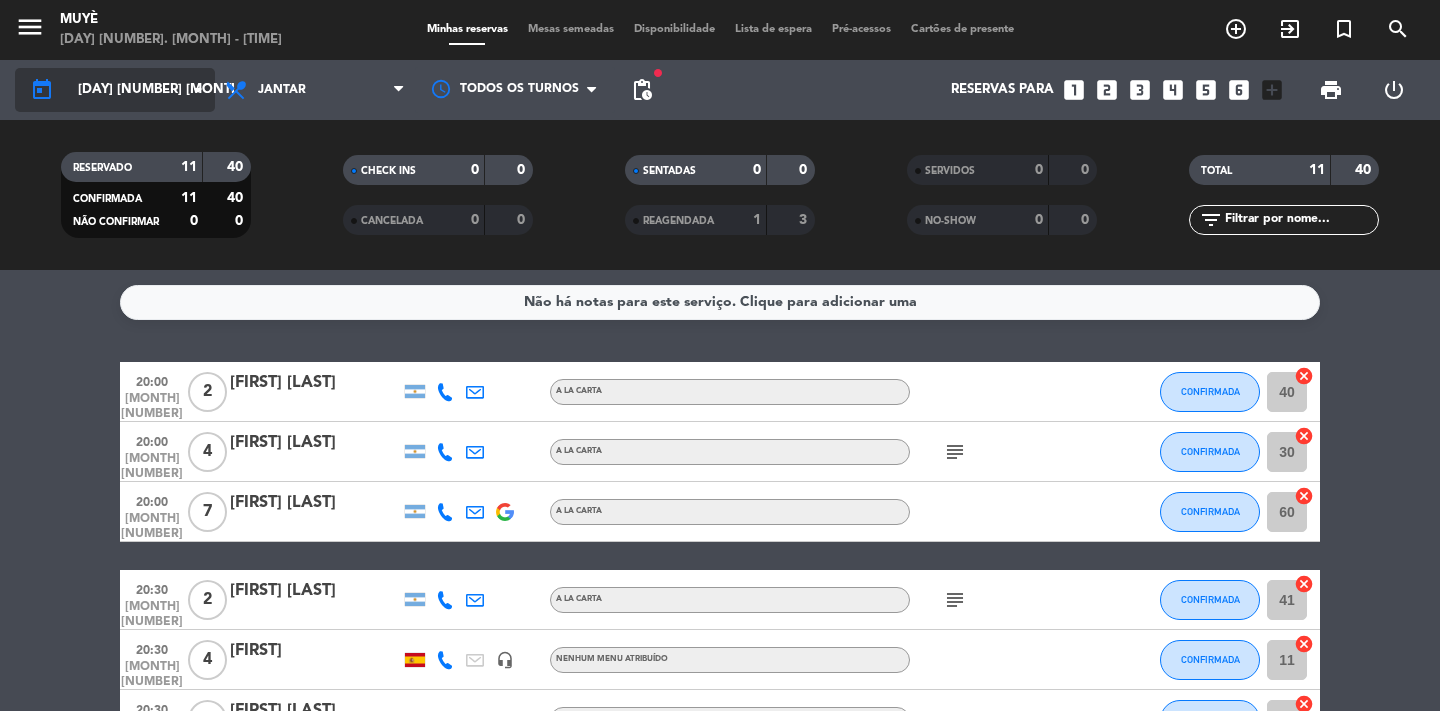 click on "[DAY] [NUMBER] [MONTH]" 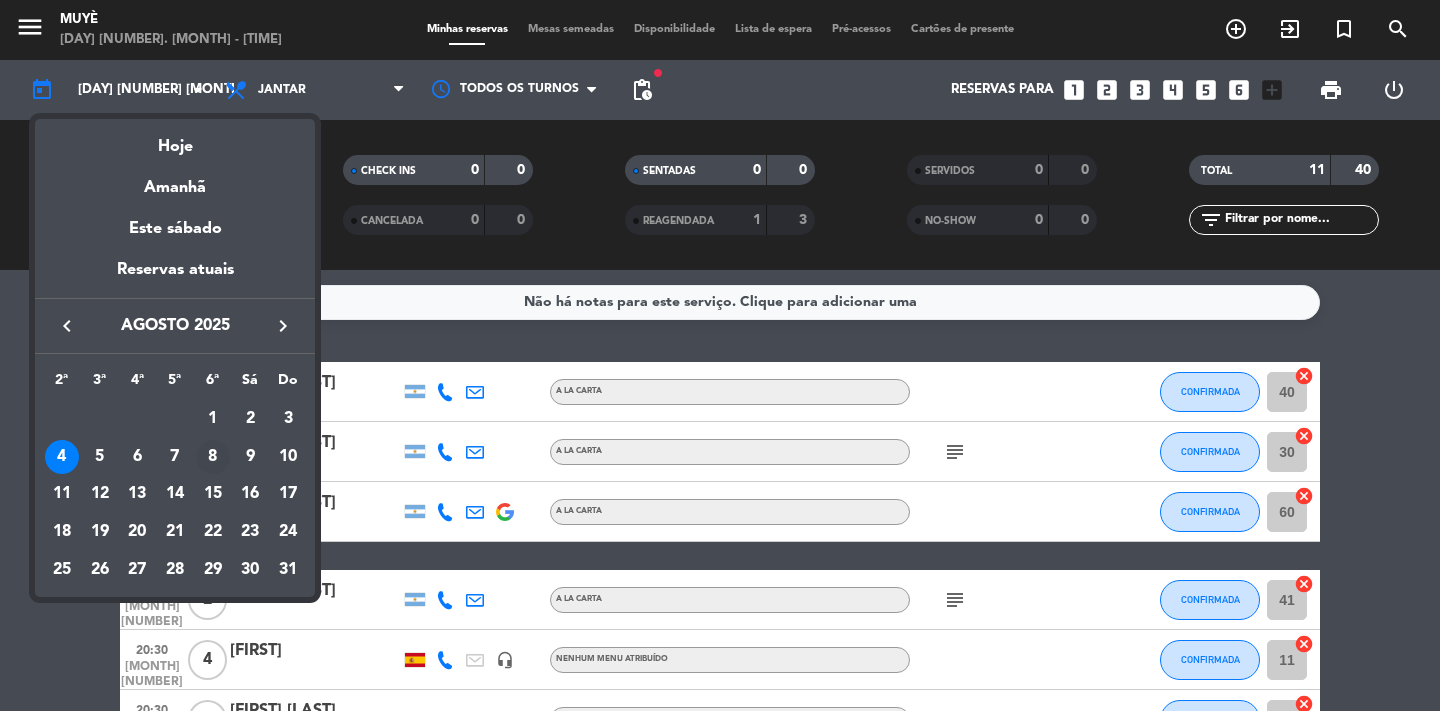 click on "8" at bounding box center [213, 457] 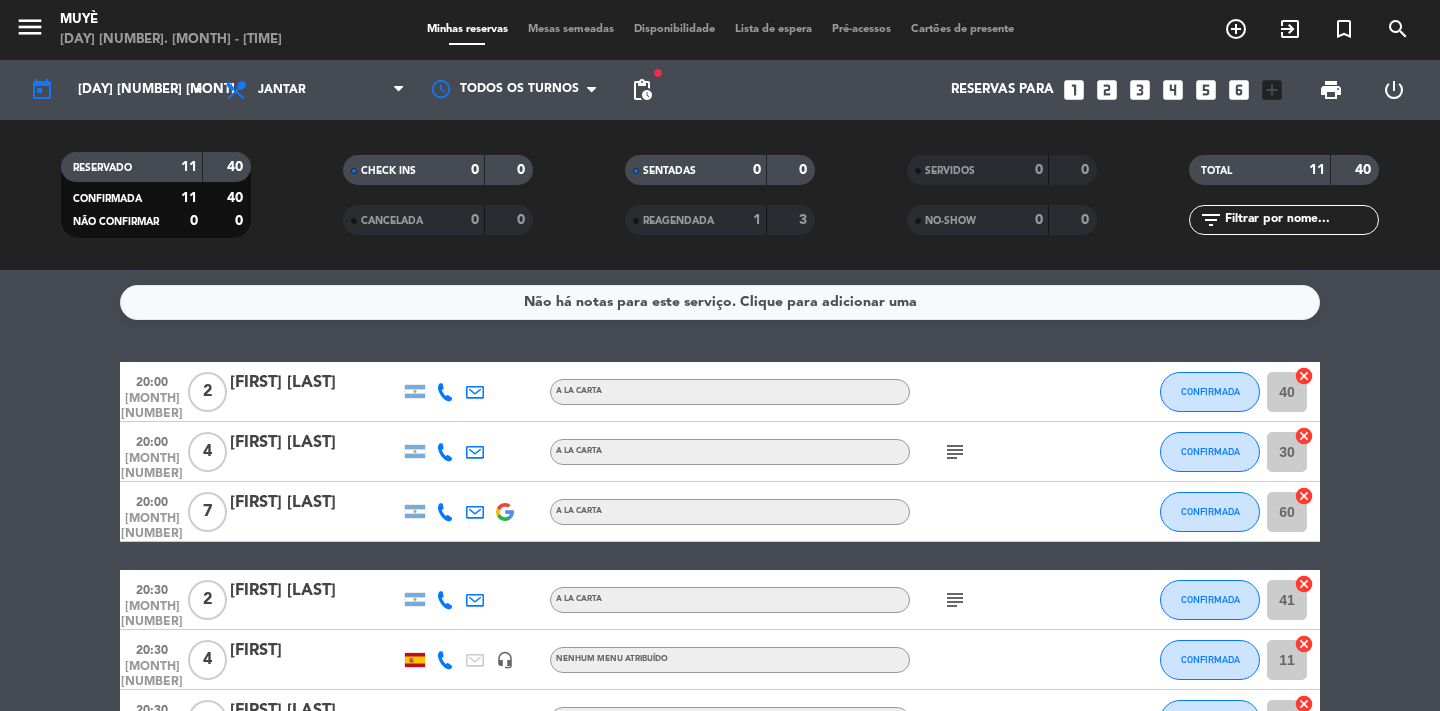 type on "[DAY] [NUMBER] [MONTH]" 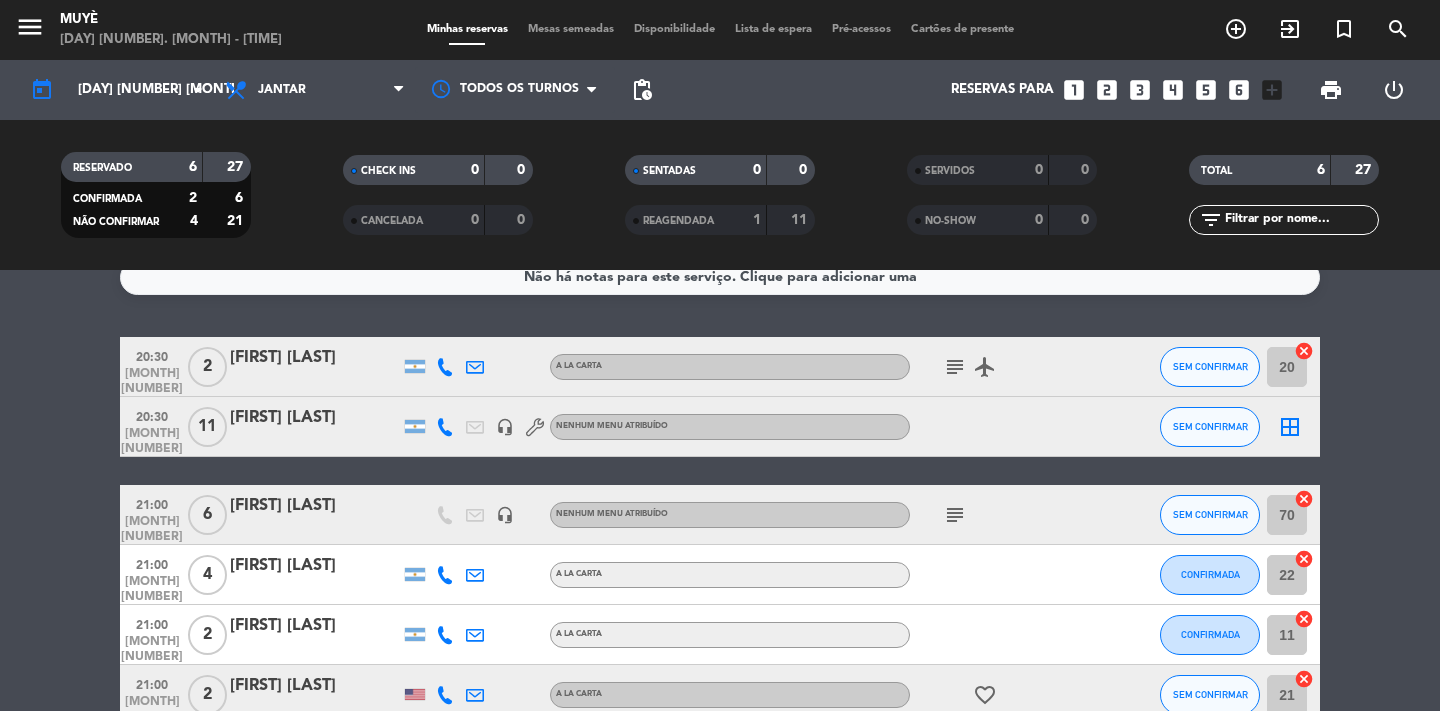 scroll, scrollTop: 0, scrollLeft: 0, axis: both 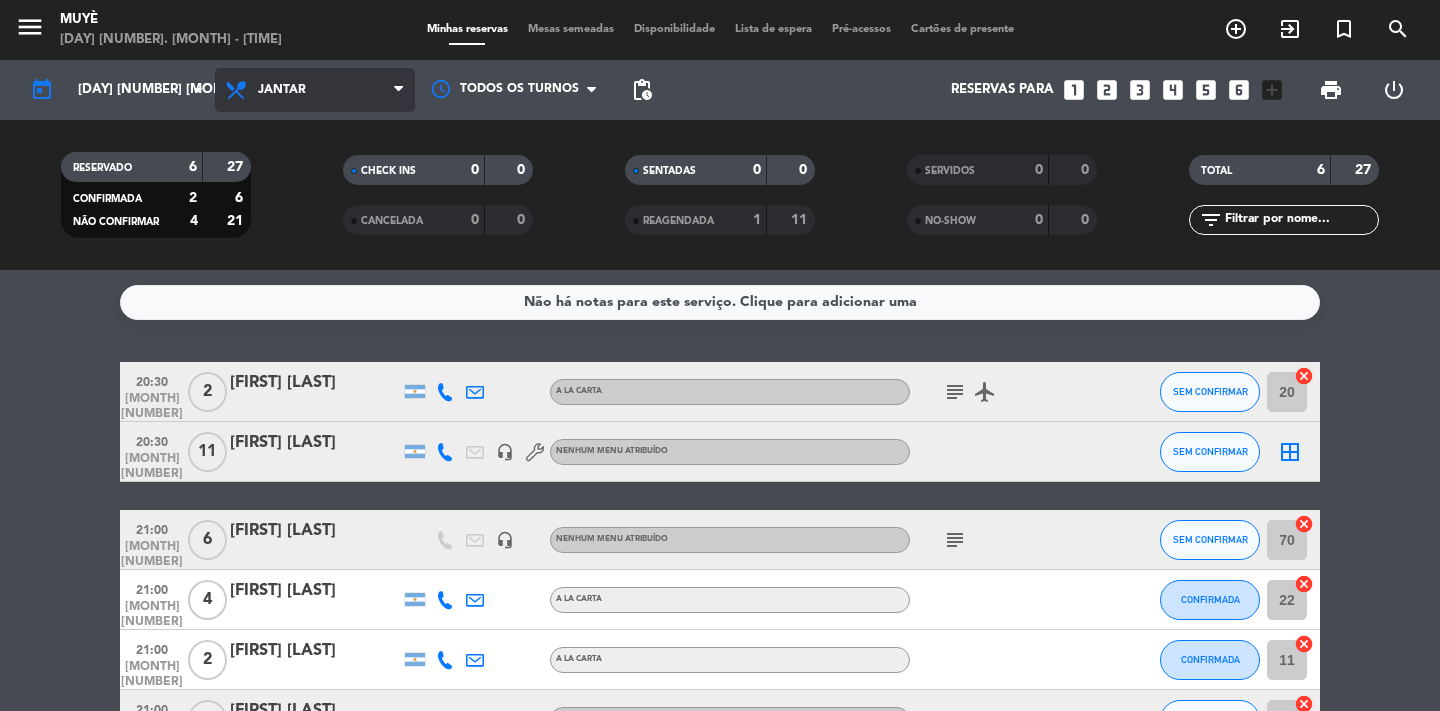 click on "Jantar" at bounding box center [315, 90] 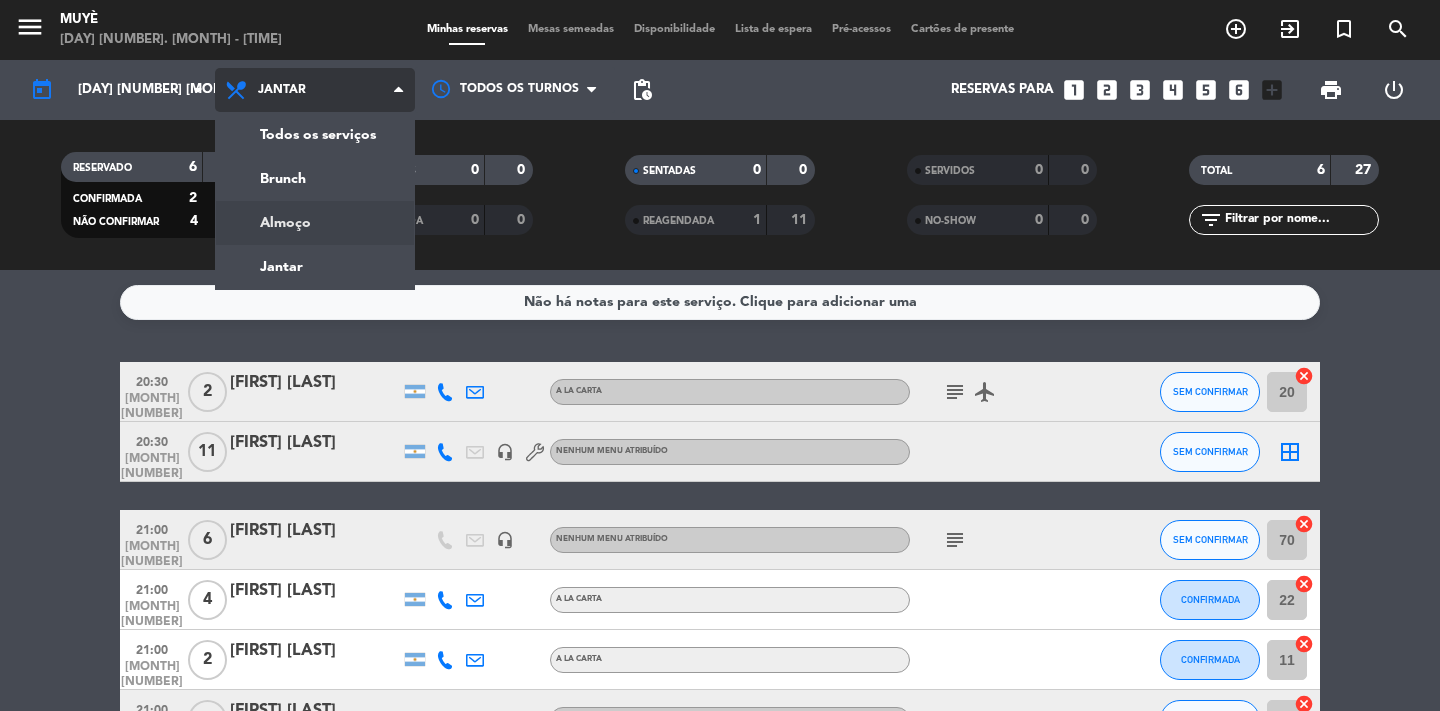 click on "menu Muyè [DAY] [NUMBER]. [MONTH] - [TIME] Minhas reservas Mesas semeadas Disponibilidade Lista de espera Pré-acessos Cartões de presente add_circle_outline exit_to_app turned_in_not search today [DAY] [NUMBER] [MONTH] arrow_drop_down Todos os serviços Brunch Almoço Jantar Jantar Todos os serviços Brunch Almoço Jantar Todos os turnos pending_actions Reservas para looks_one looks_two looks_3 looks_4 looks_5 looks_6 add_box print power_settings_new RESERVADO 6 27 CONFIRMADA 2 6 NÃO CONFIRMAR 4 21 CHECK INS 0 0 CANCELADA 0 0 SENTADAS 0 0 REAGENDADA 1 11 SERVIDOS 0 0 NO-SHOW 0 0 TOTAL 6 27 filter_list" 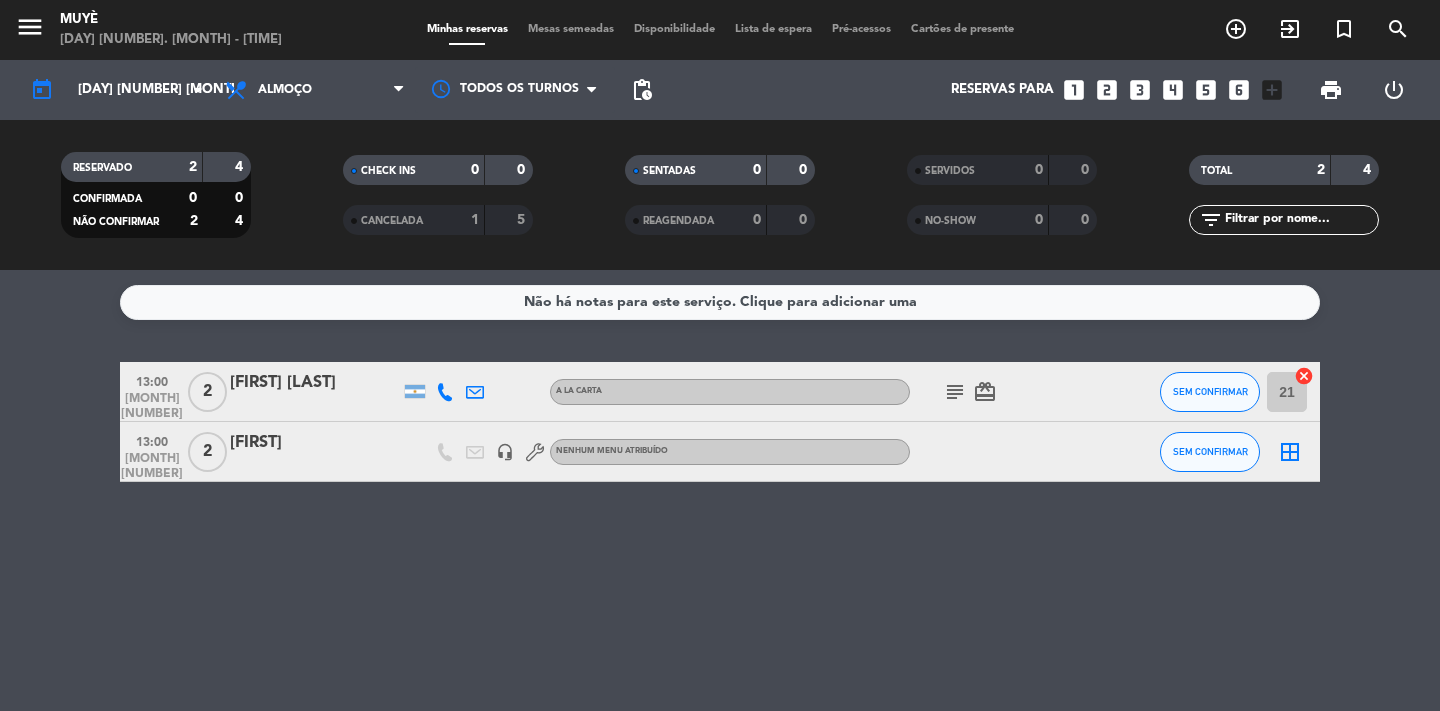 click on "[FIRST]" 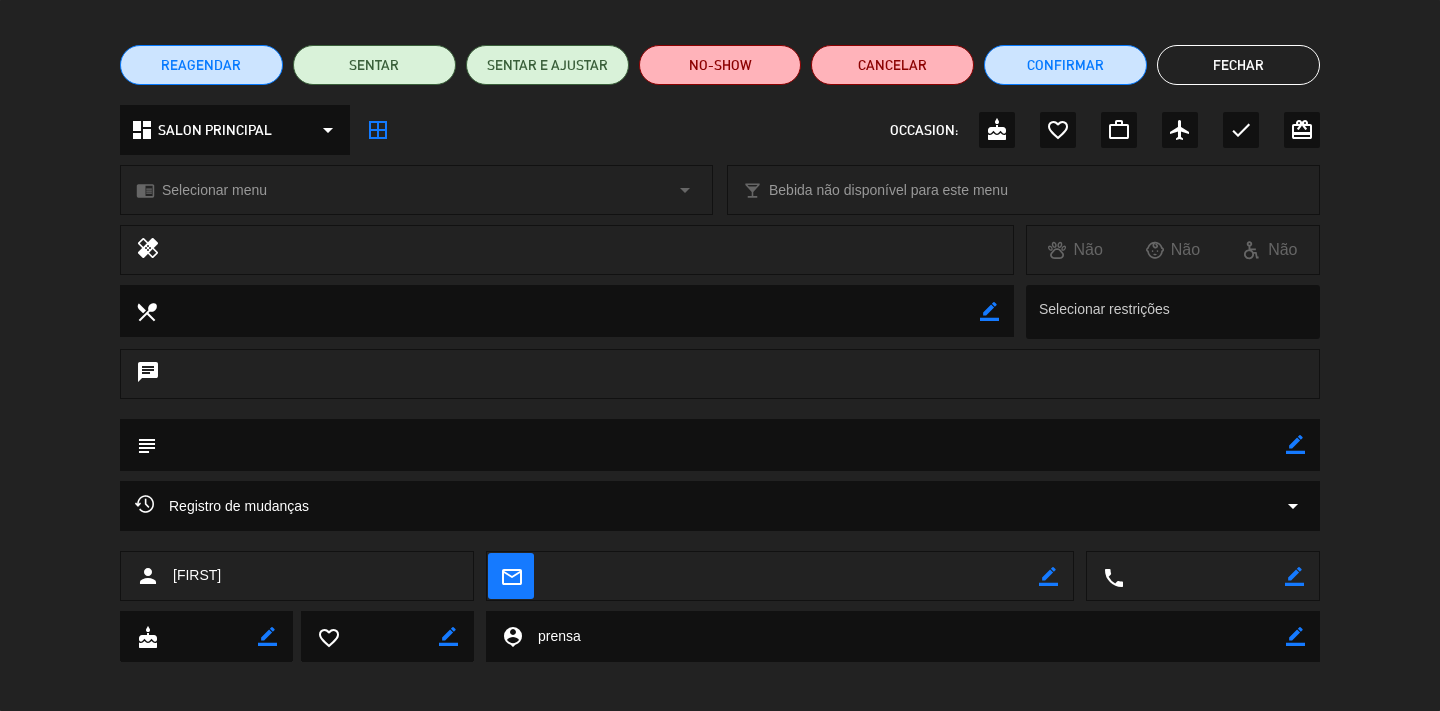 scroll, scrollTop: 146, scrollLeft: 0, axis: vertical 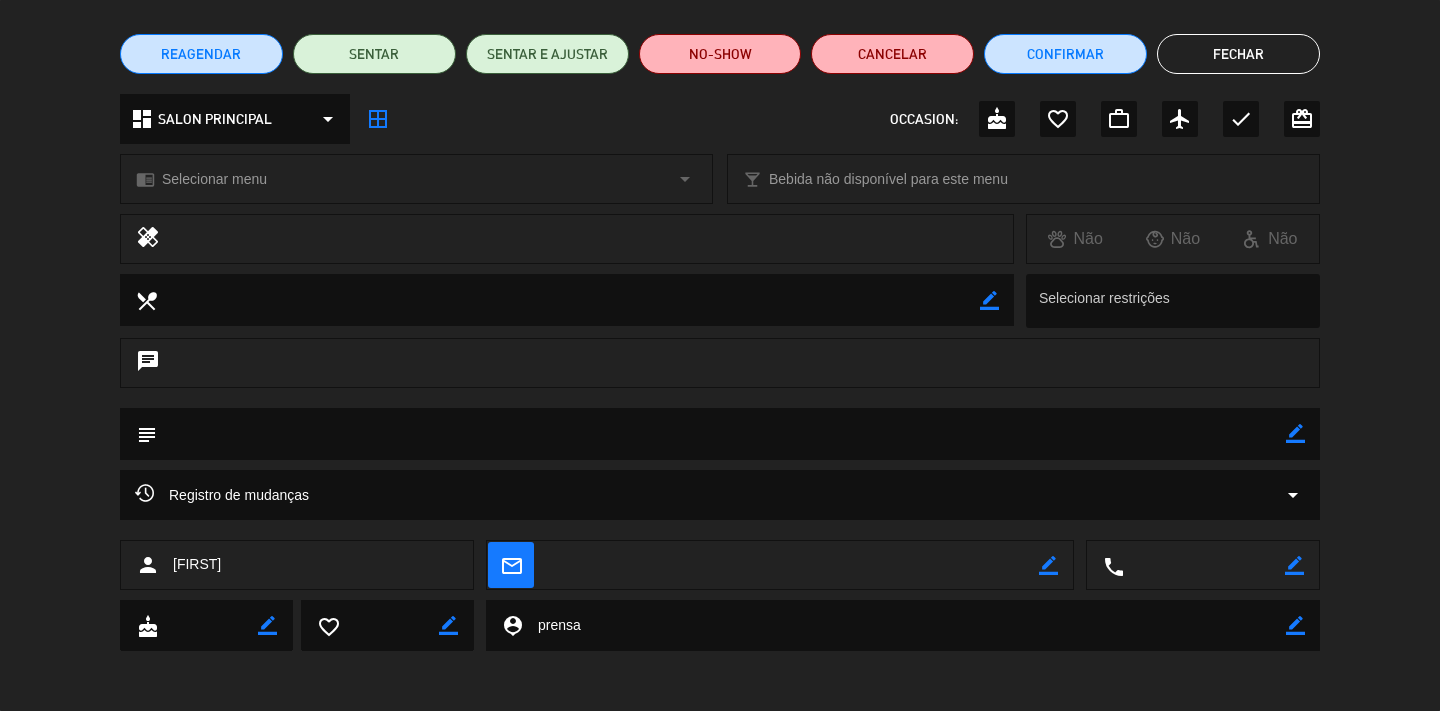 click on "border_color" 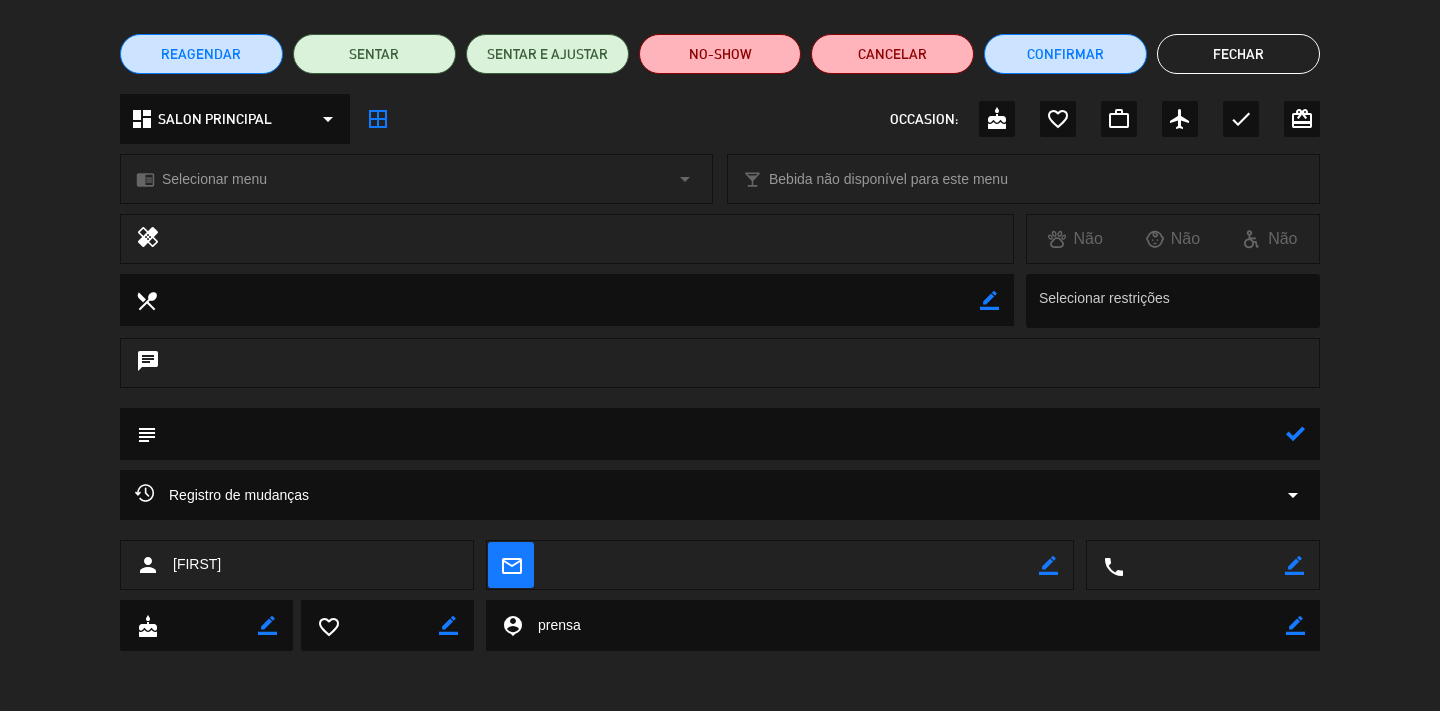 click 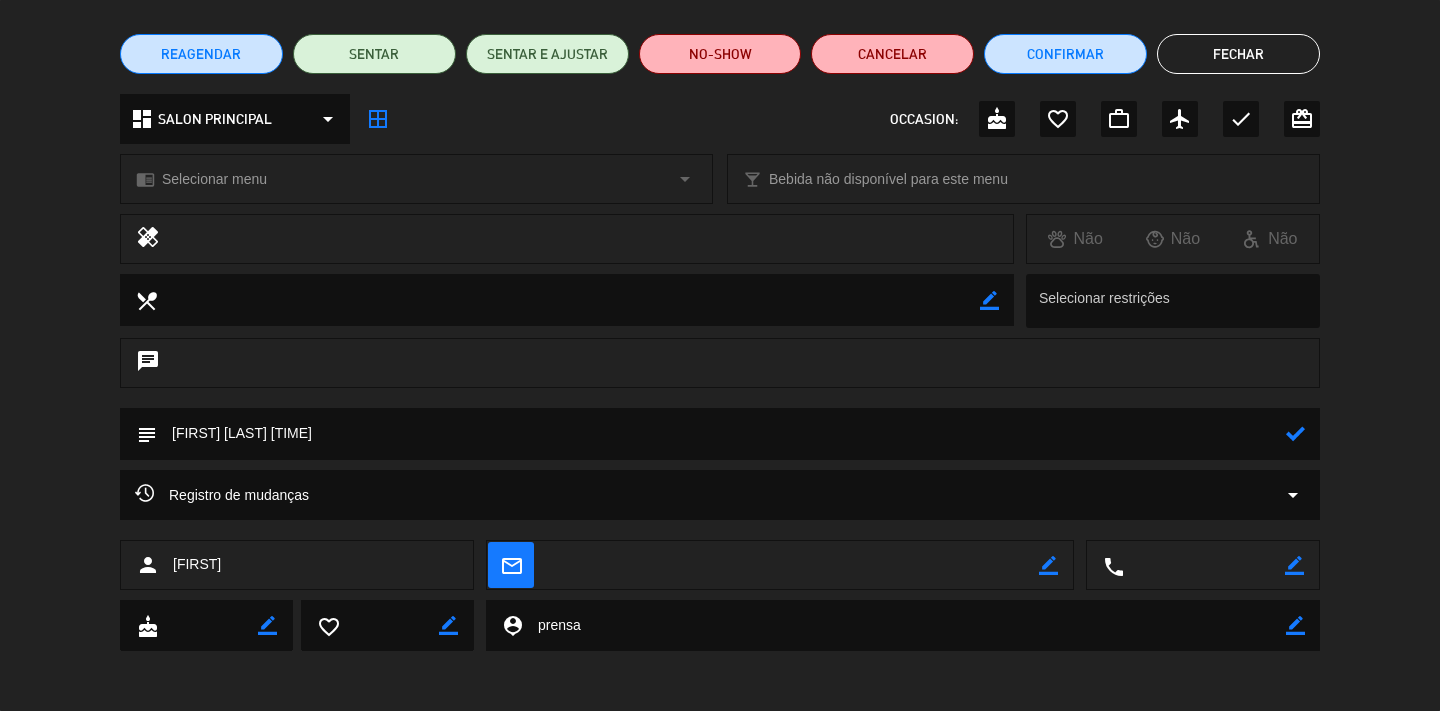 type on "[FIRST] [LAST] [TIME]" 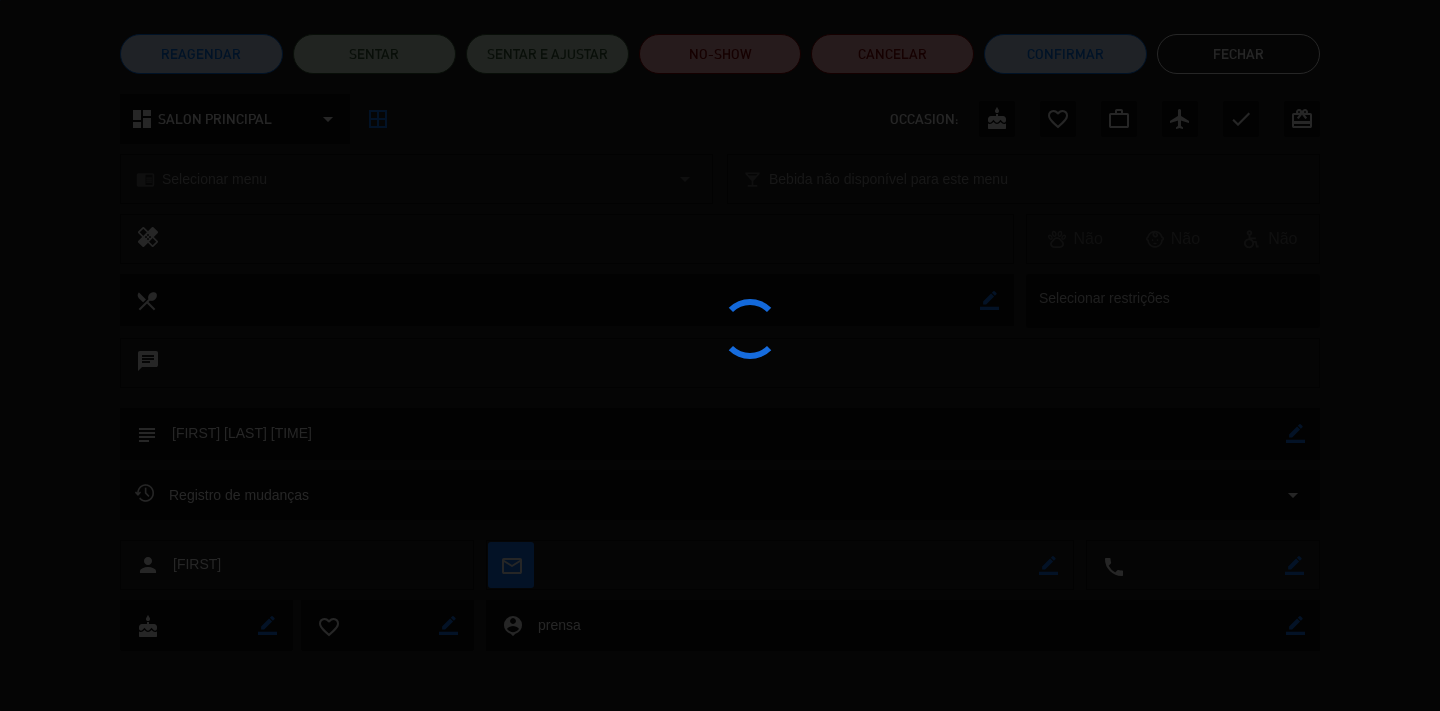 type 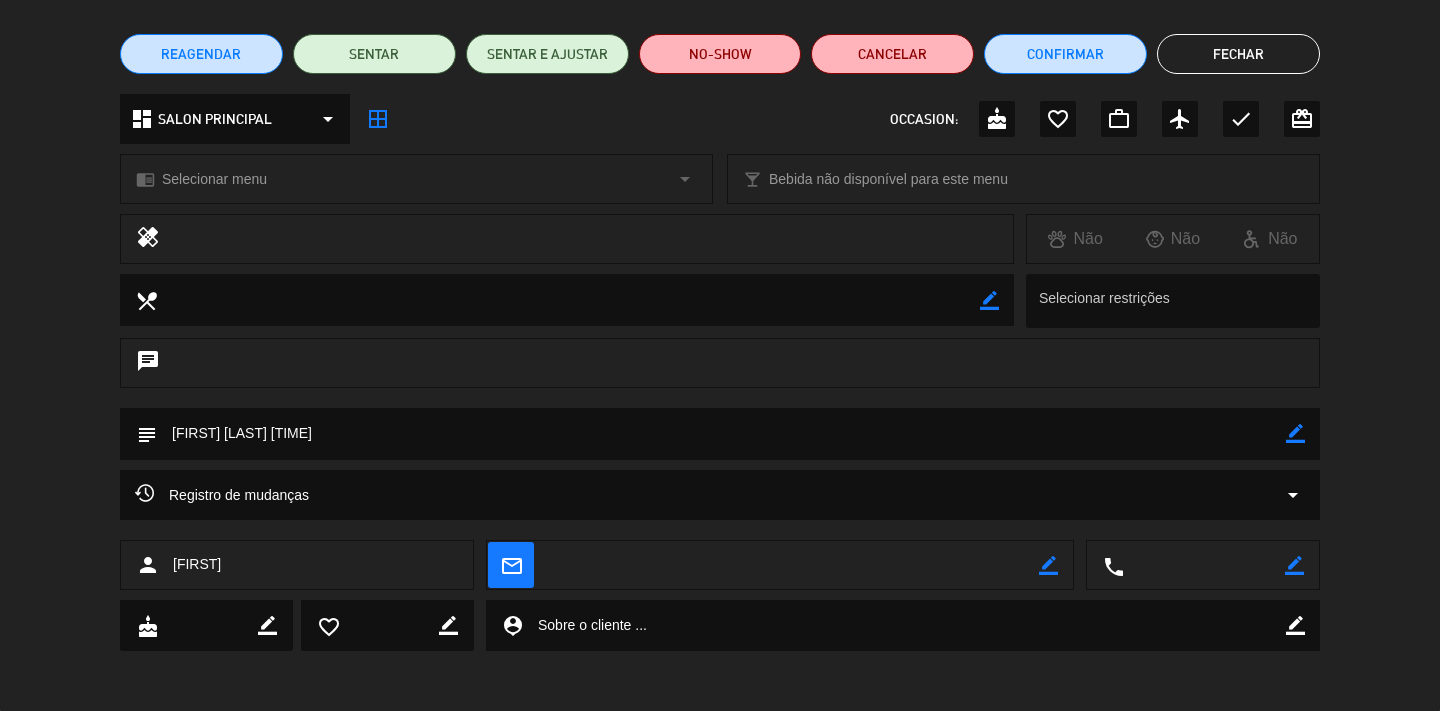 click on "Fechar" 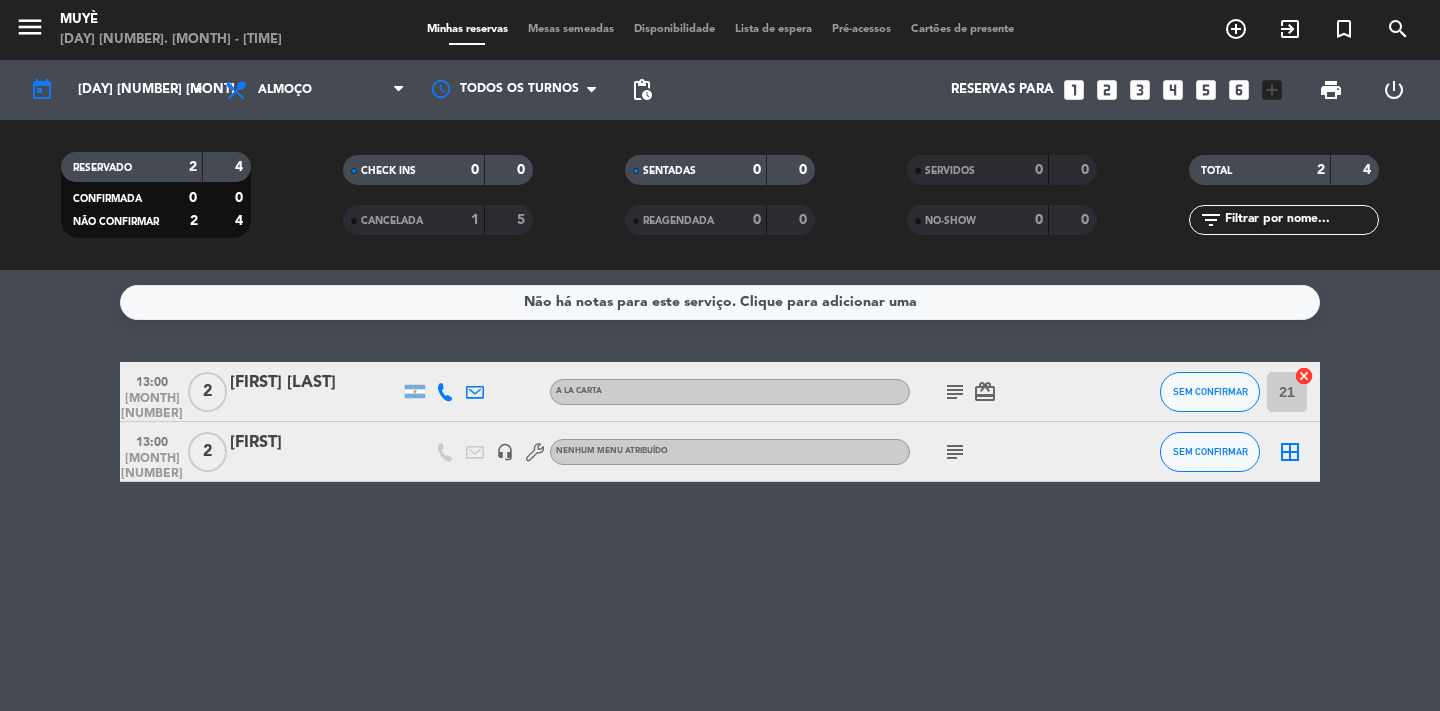 click on "subject" 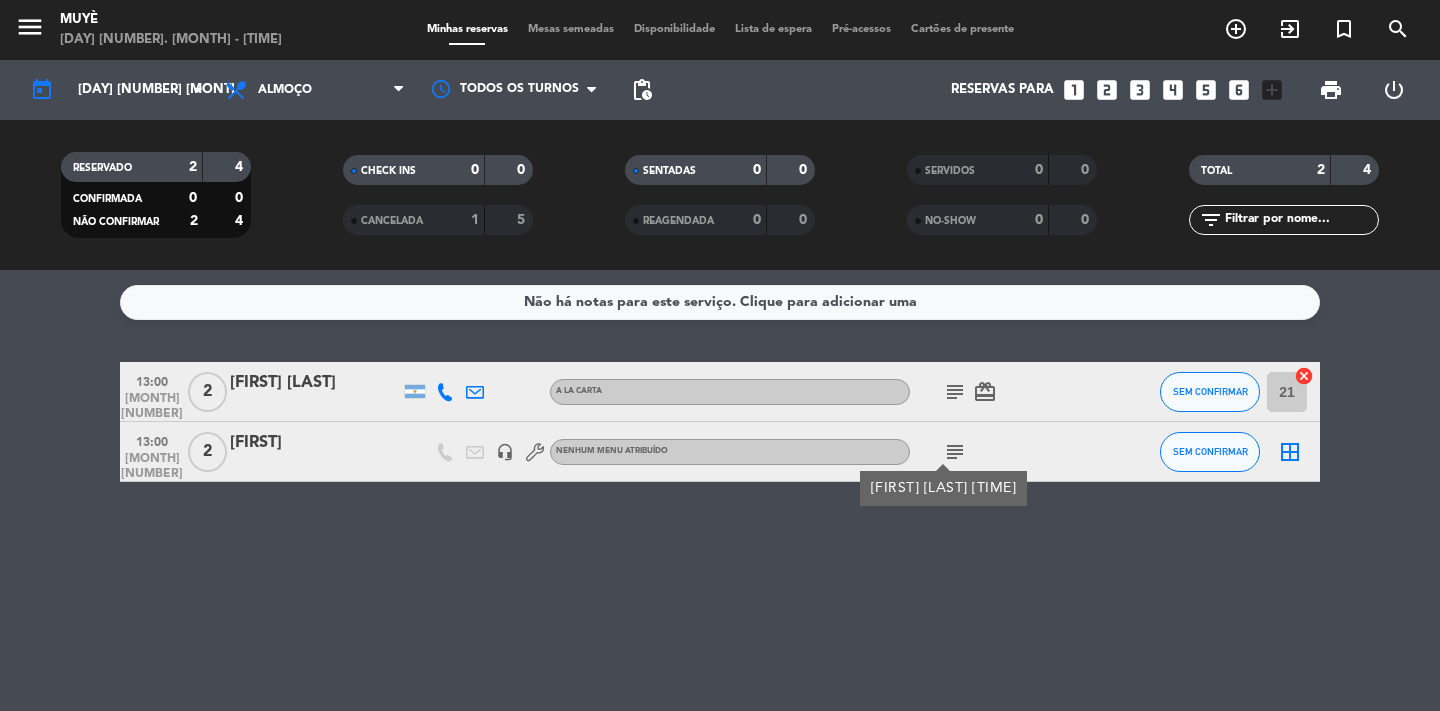 click on "subject" 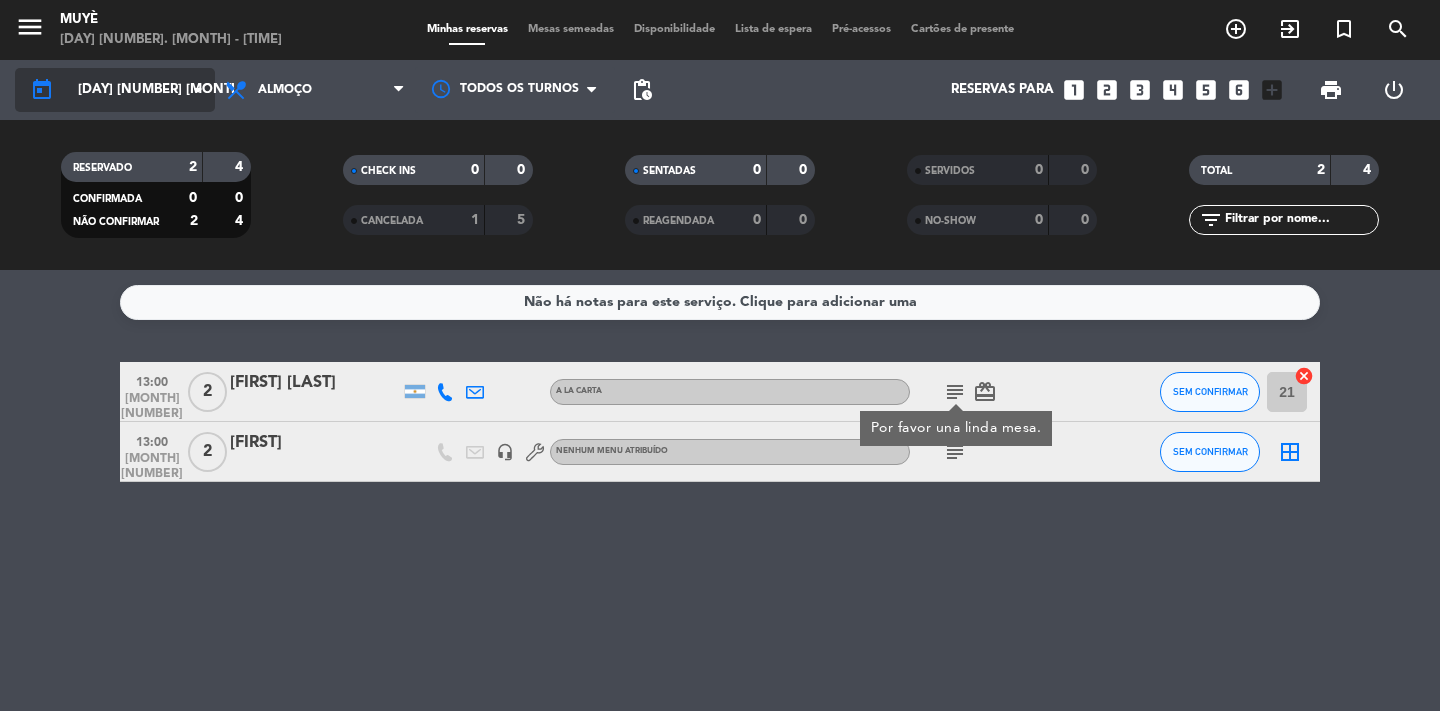 click on "[DAY] [NUMBER] [MONTH]" 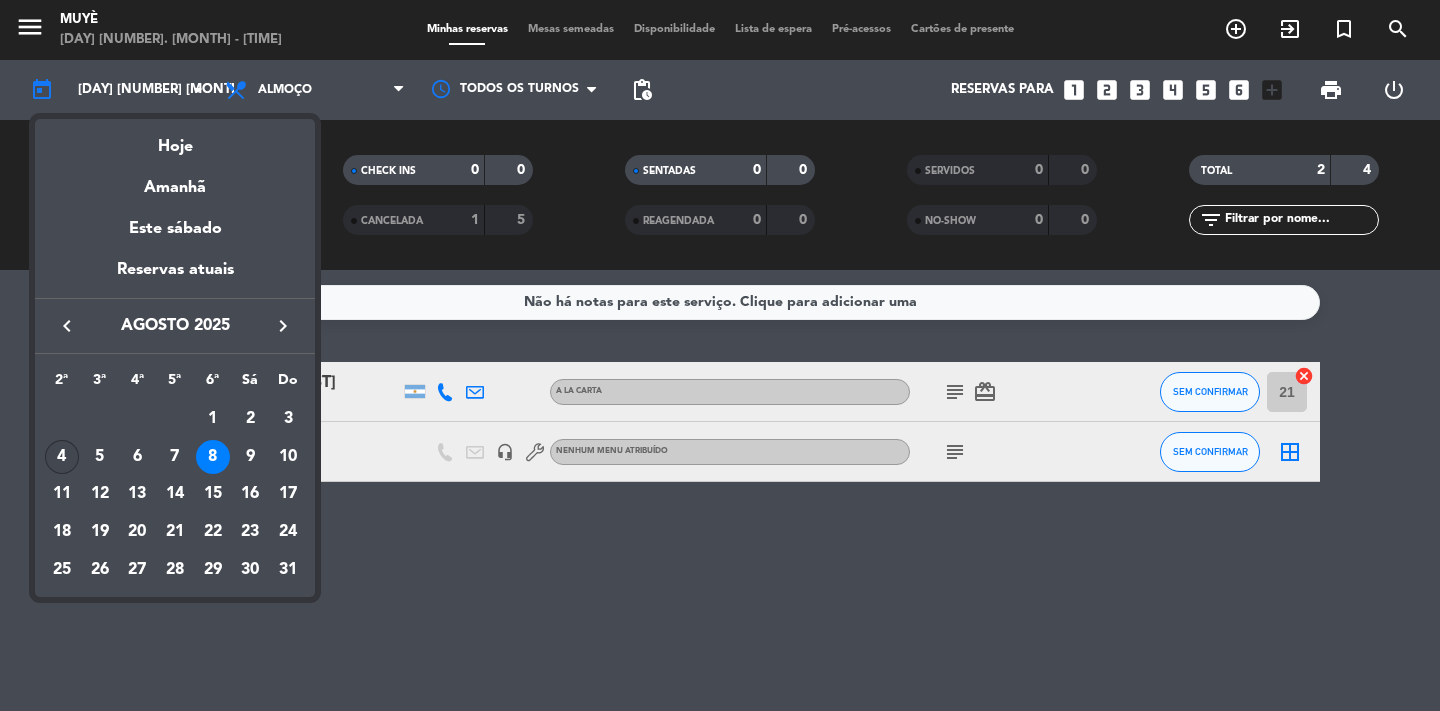 click on "4" at bounding box center (62, 457) 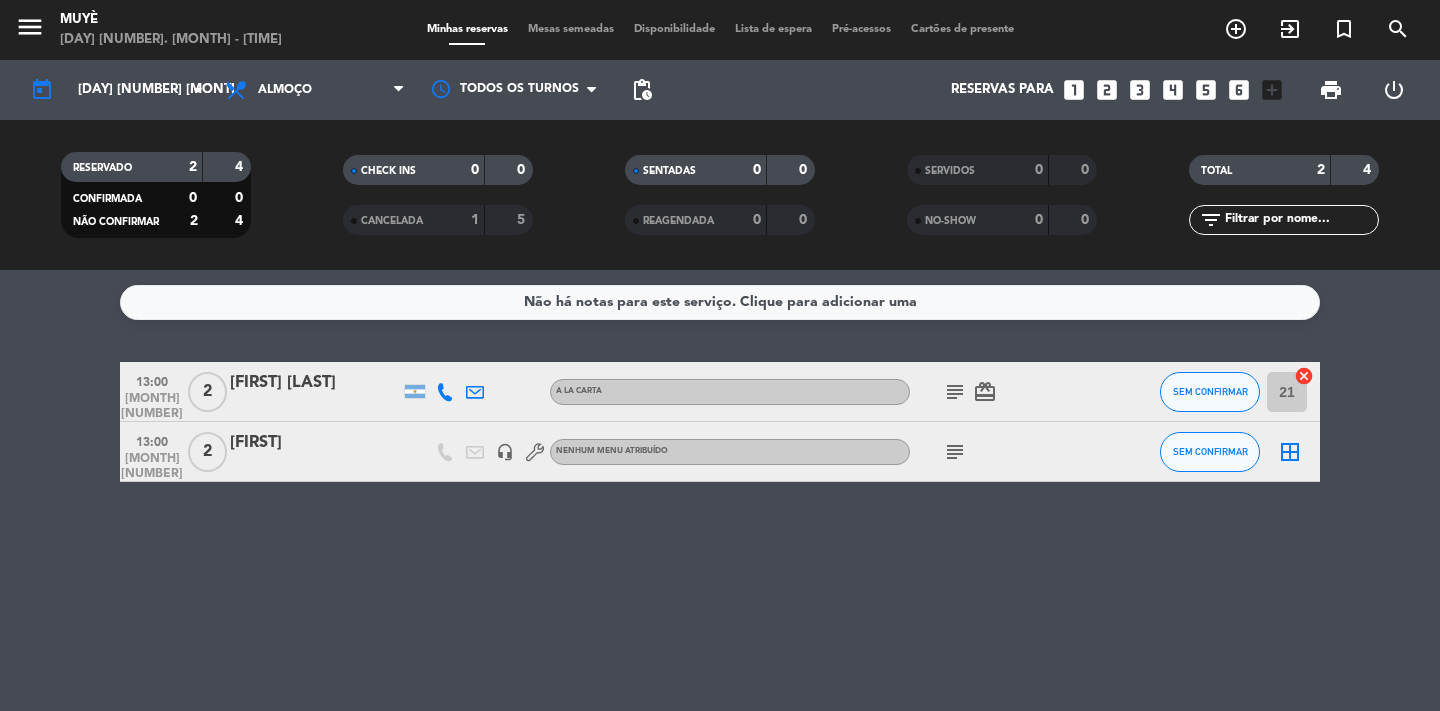 type on "[DAY] [NUMBER] [MONTH]" 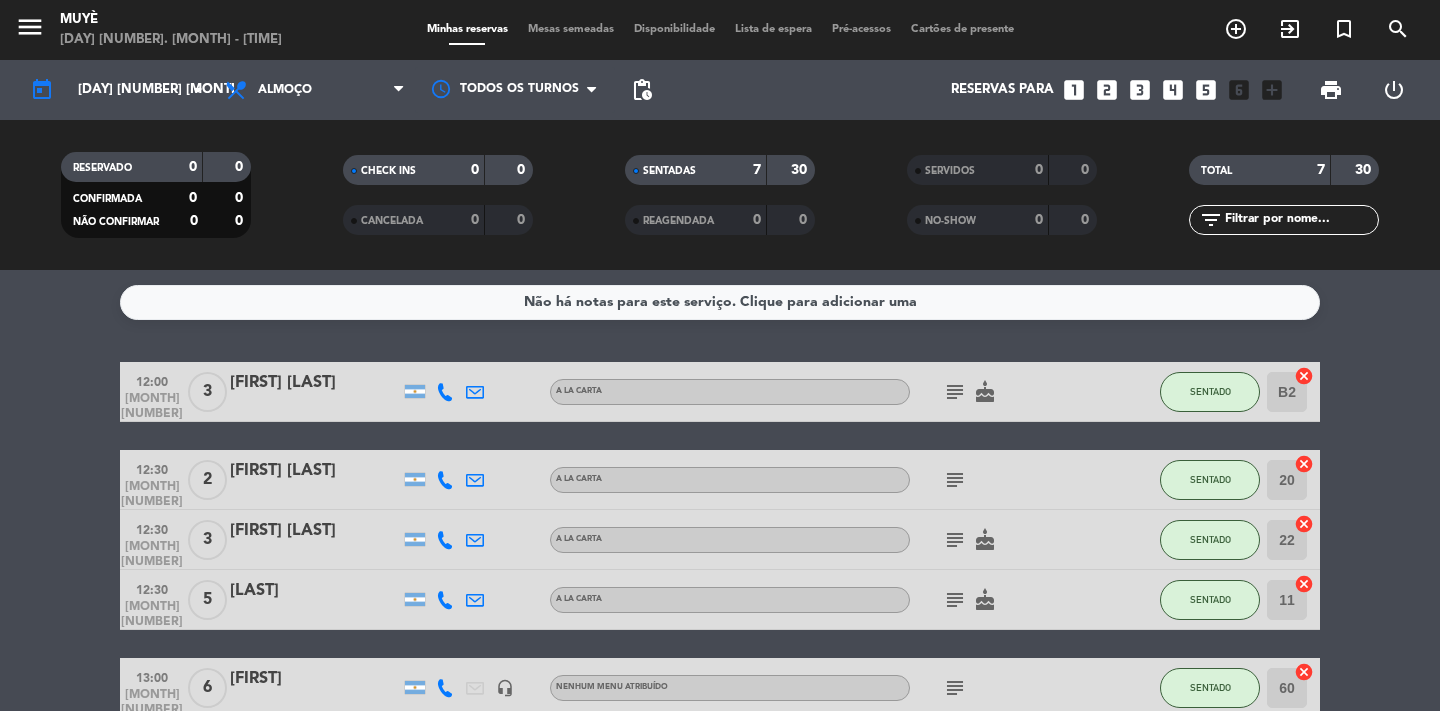 scroll, scrollTop: 227, scrollLeft: 0, axis: vertical 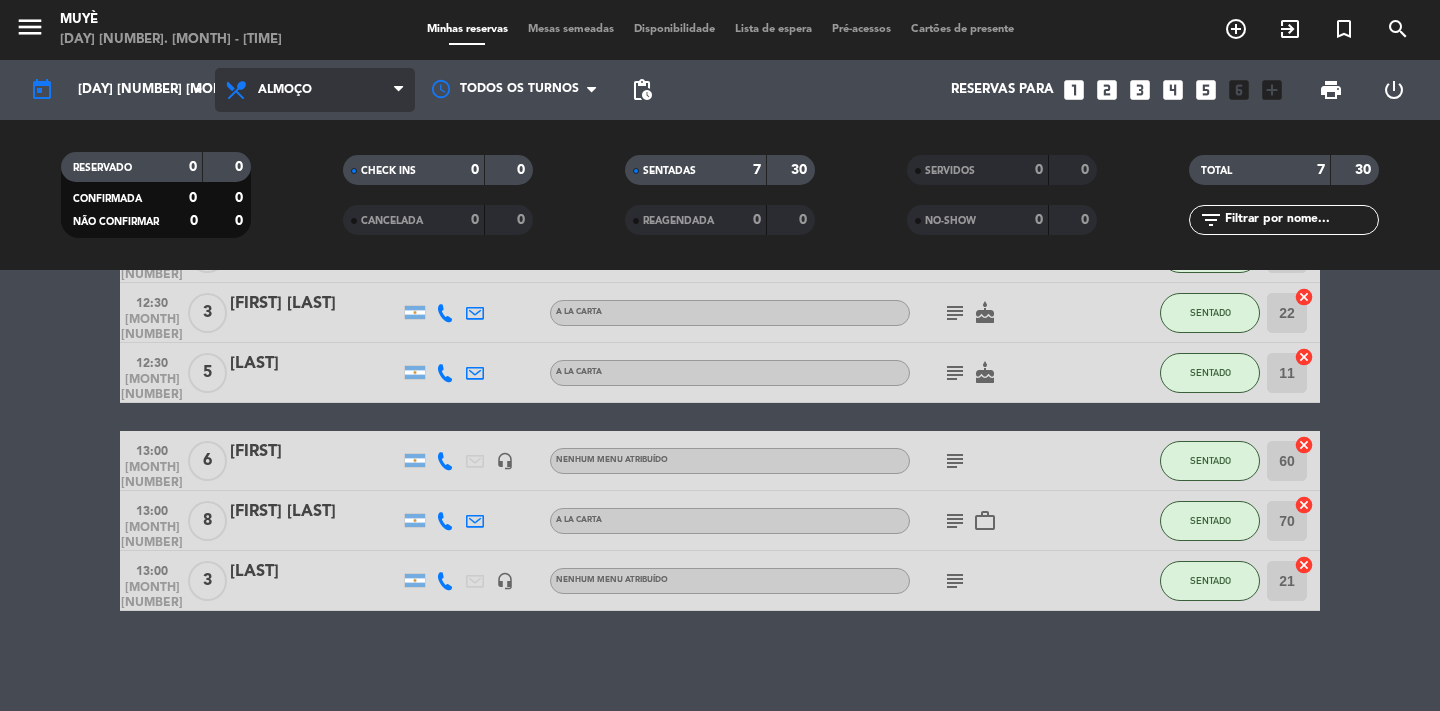 click on "Almoço" at bounding box center [315, 90] 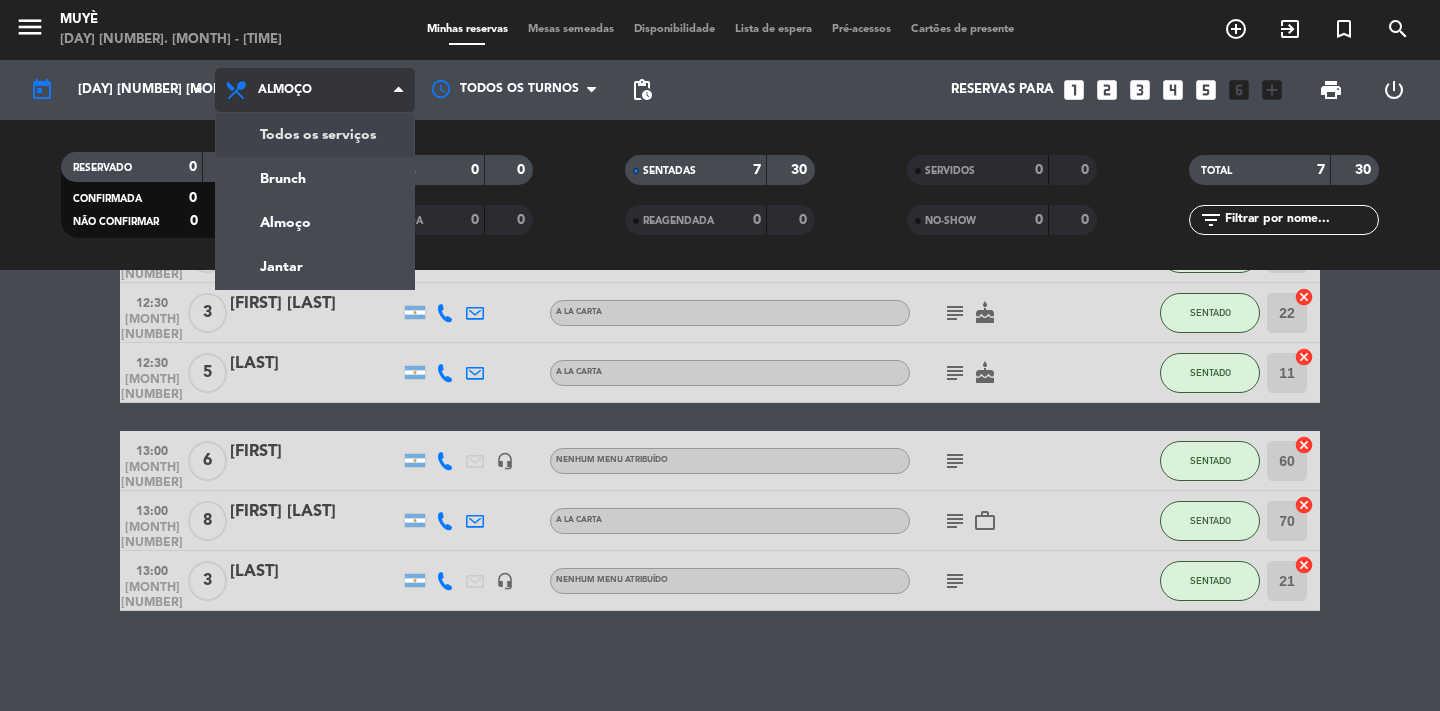 click on "menu Muyè [DAY] [NUMBER]. [MONTH] - [TIME] Minhas reservas Mesas semeadas Disponibilidade Lista de espera Pré-acessos Cartões de presente add_circle_outline exit_to_app turned_in_not search today [DAY] [NUMBER] [MONTH] arrow_drop_down Todos os serviços Brunch Almoço Jantar Almoço Todos os serviços Brunch Almoço Jantar Todos os turnos pending_actions Reservas para looks_one looks_two looks_3 looks_4 looks_5 looks_6 add_box print power_settings_new RESERVADO 0 0 CONFIRMADA 0 0 NÃO CONFIRMAR 0 0 CHECK INS 0 0 CANCELADA 0 0 SENTADAS 7 30 REAGENDADA 0 0 SERVIDOS 0 0 NO-SHOW 0 0 TOTAL 7 30 filter_list" 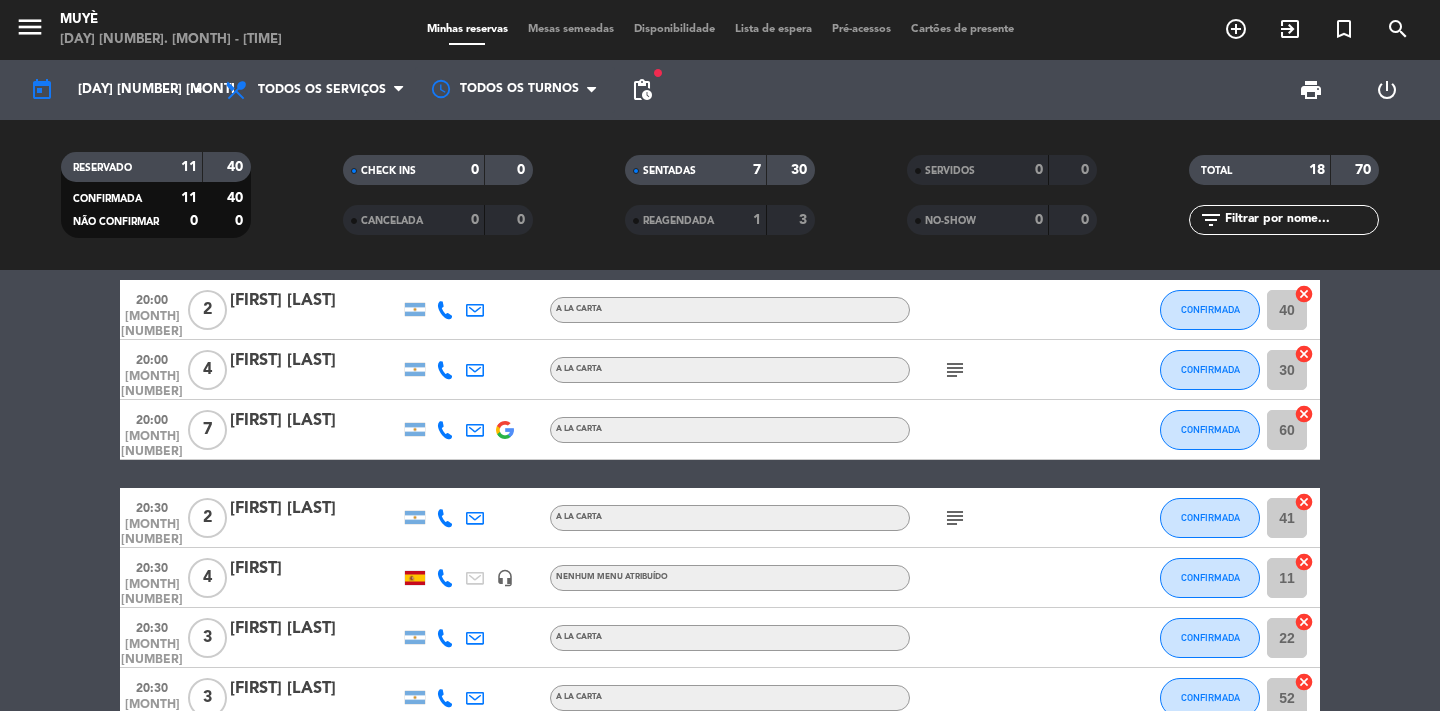 scroll, scrollTop: 537, scrollLeft: 0, axis: vertical 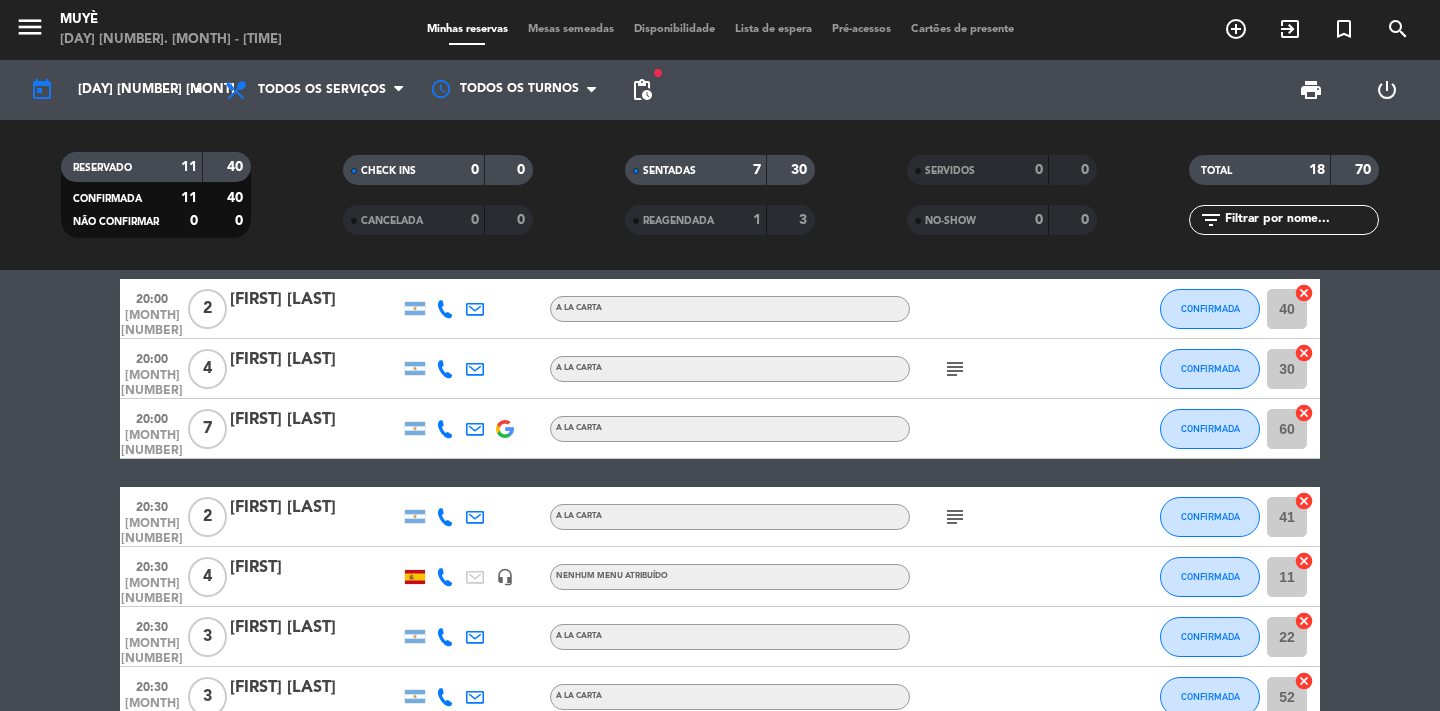 click on "subject" 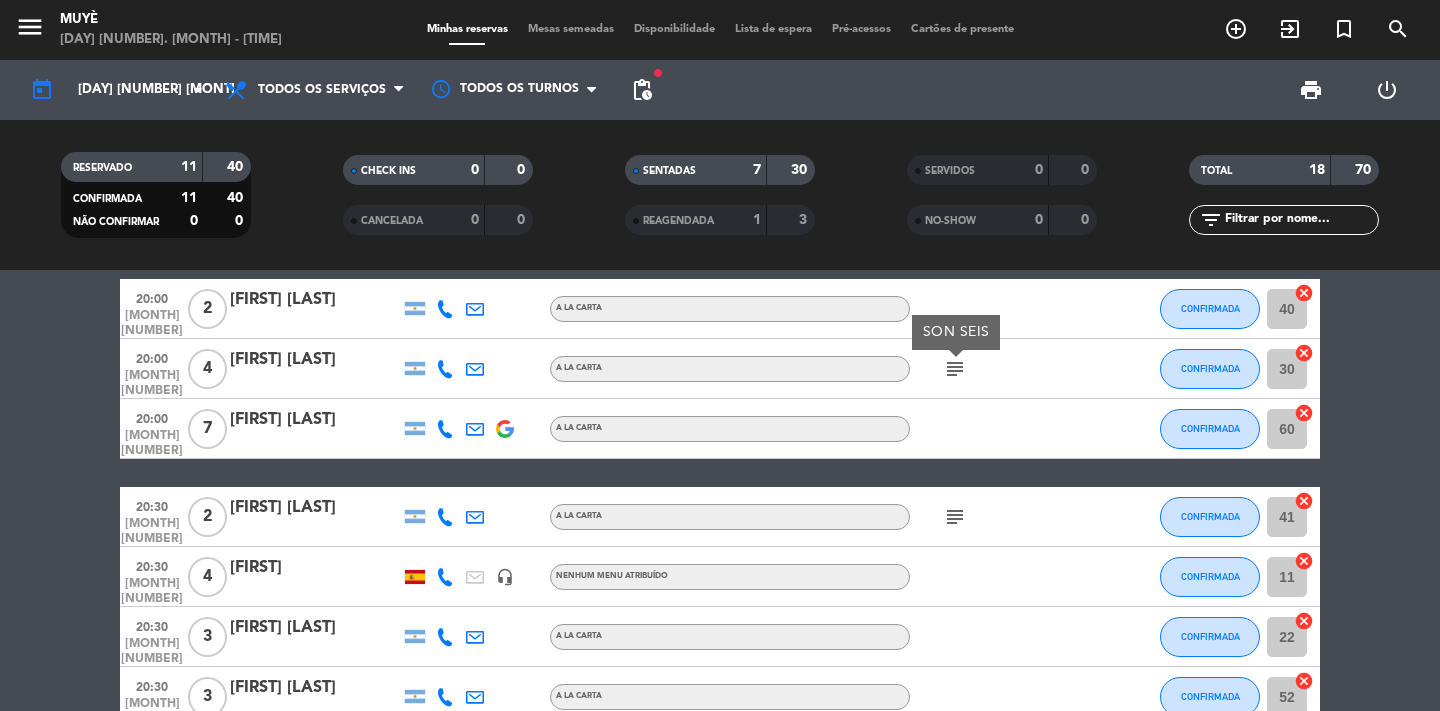 click on "subject" 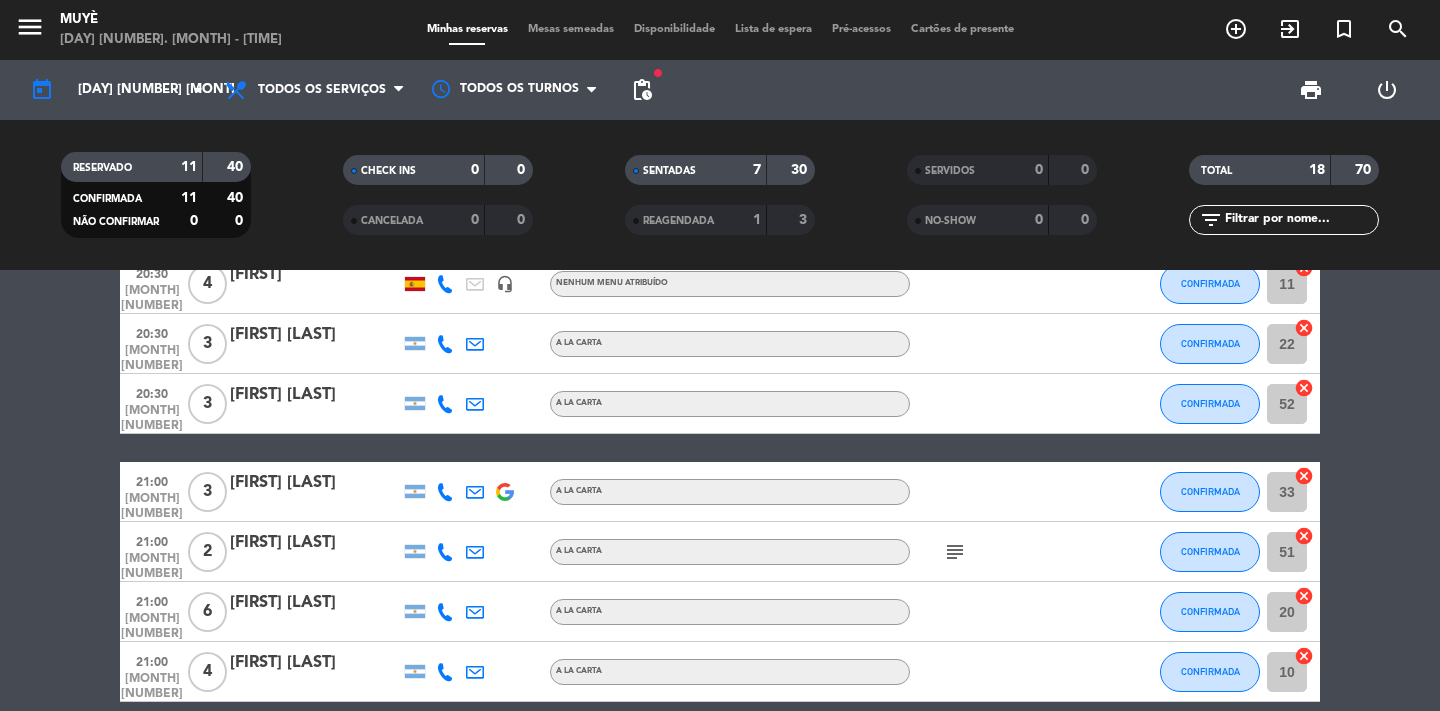 scroll, scrollTop: 825, scrollLeft: 0, axis: vertical 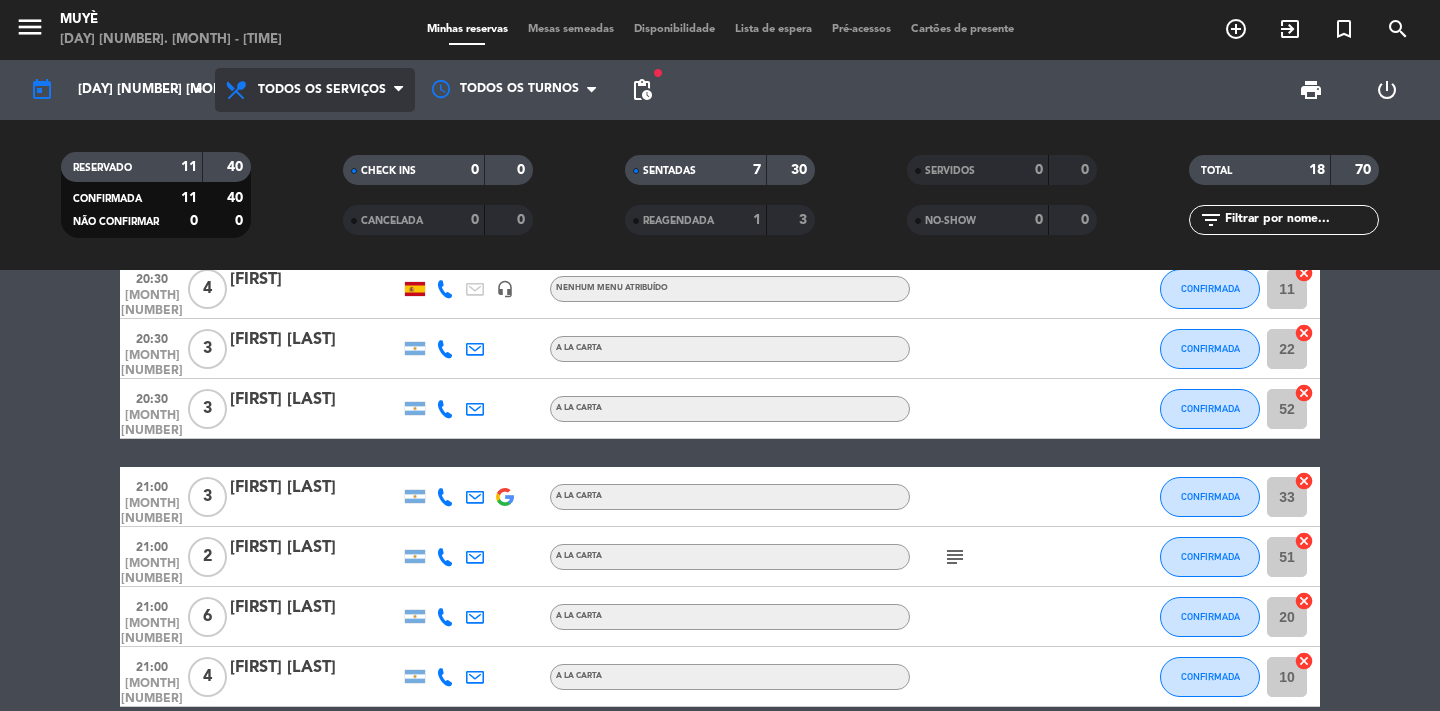 click on "Todos os serviços" at bounding box center [315, 90] 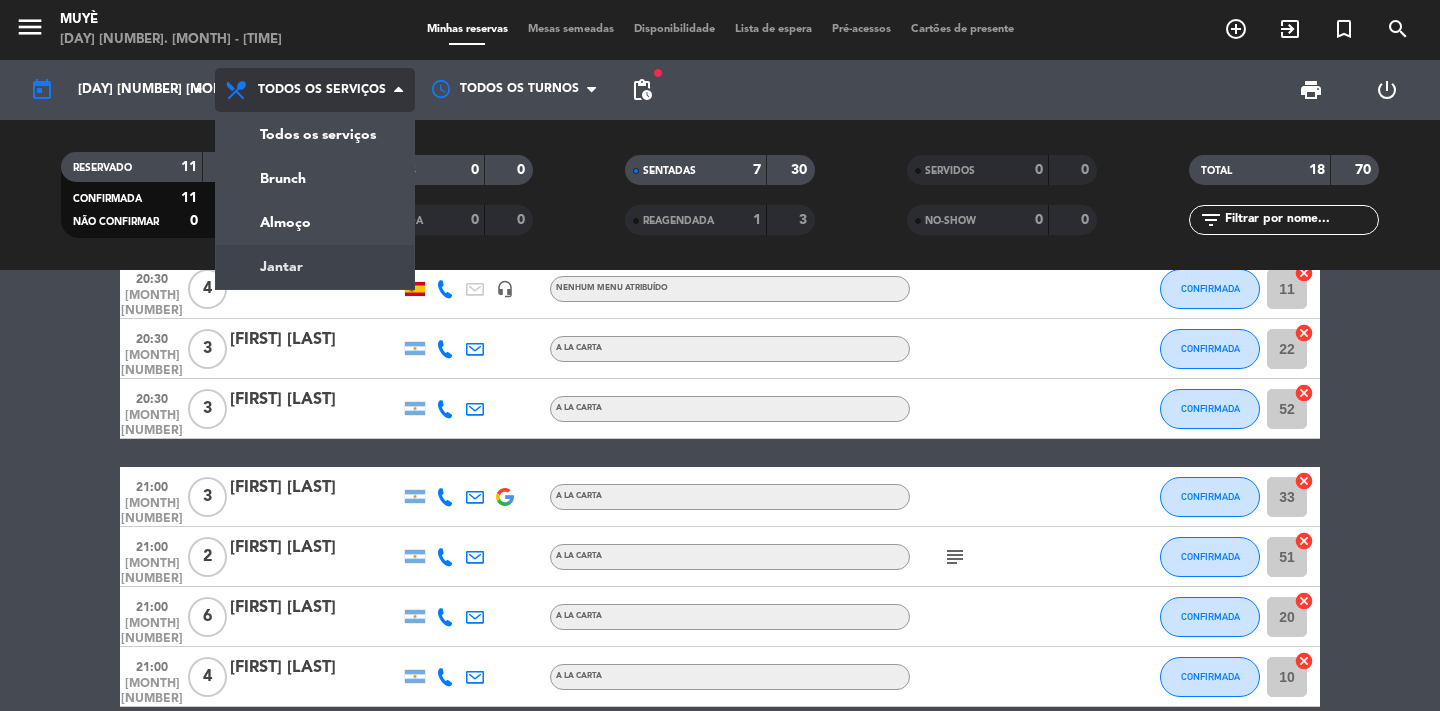 click on "menu Muyè [DAY] [NUMBER]. [MONTH] - [TIME] Minhas reservas Mesas semeadas Disponibilidade Lista de espera Pré-acessos Cartões de presente add_circle_outline exit_to_app turned_in_not search today [DAY] [NUMBER] [MONTH] arrow_drop_down Todos os serviços Brunch Almoço Jantar Todos os serviços Todos os serviços Brunch Almoço Jantar Todos os turnos fiber_manual_record pending_actions print power_settings_new RESERVADO 11 40 CONFIRMADA 11 40 NÃO CONFIRMAR 0 0 CHECK INS 0 0 CANCELADA 0 0 SENTADAS 7 30 REAGENDADA 1 3 SERVIDOS 0 0 NO-SHOW 0 0 TOTAL 18 70 filter_list" 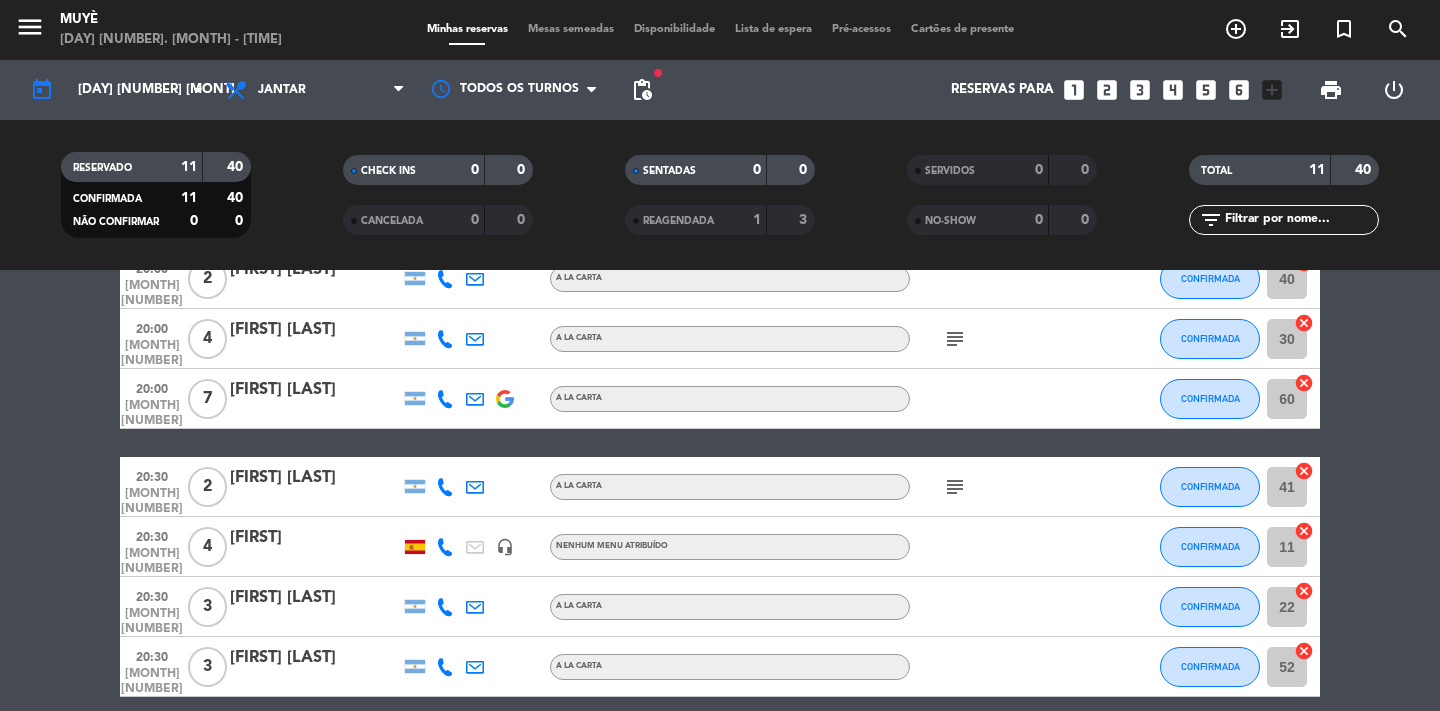 scroll, scrollTop: 68, scrollLeft: 0, axis: vertical 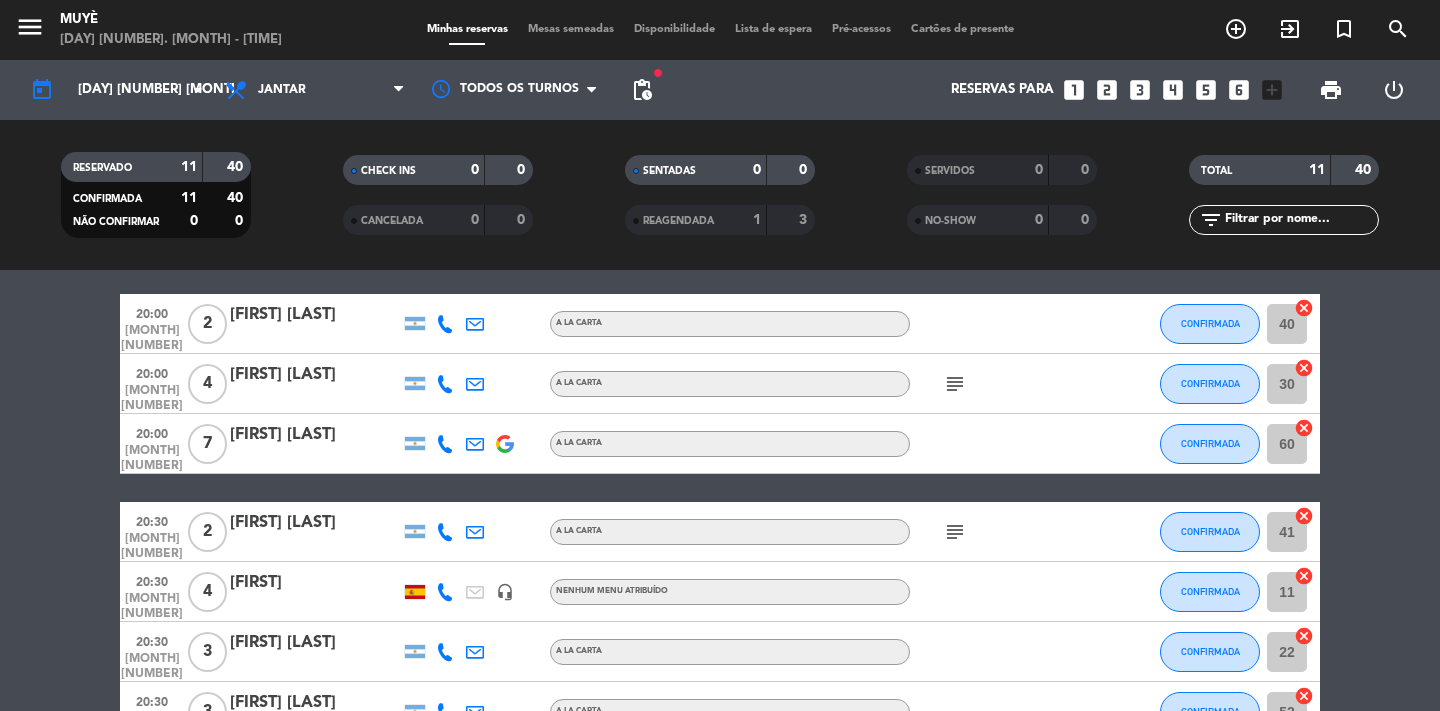 click on "subject" 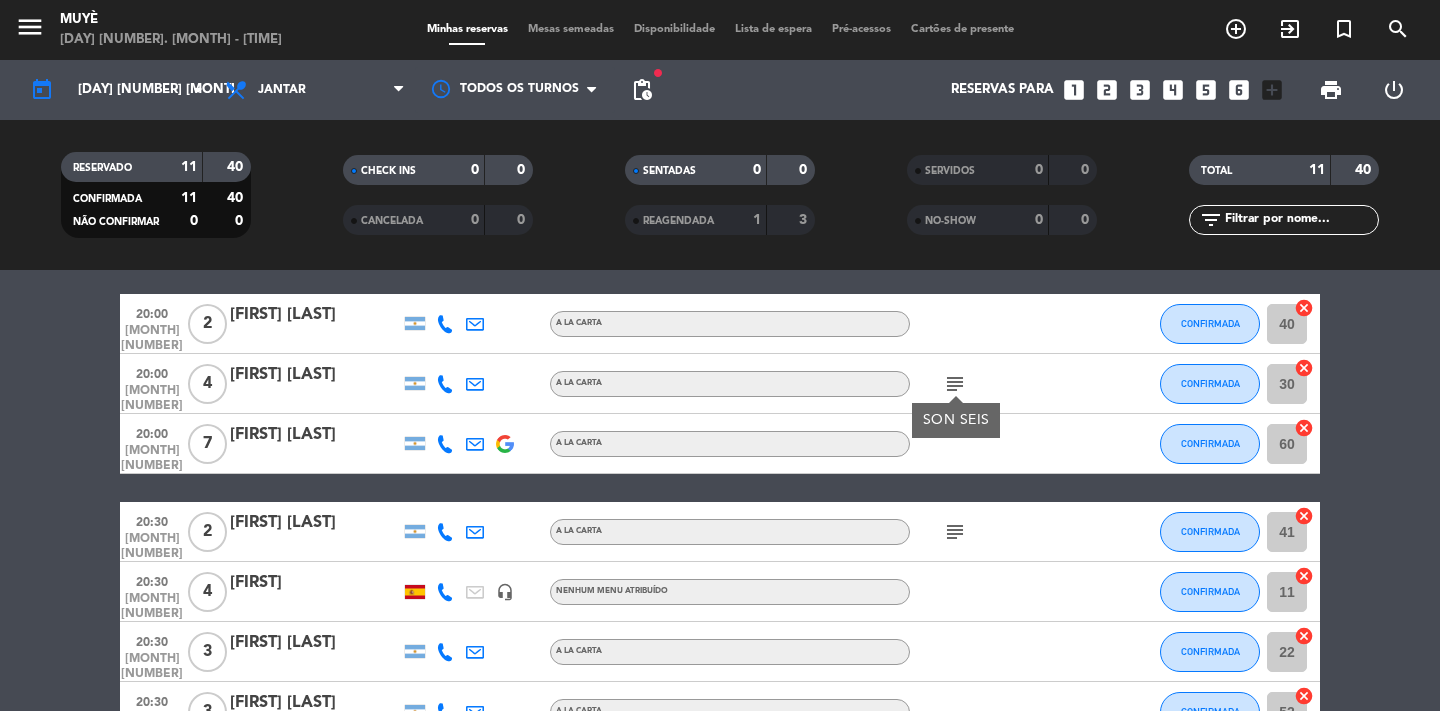 click on "subject" 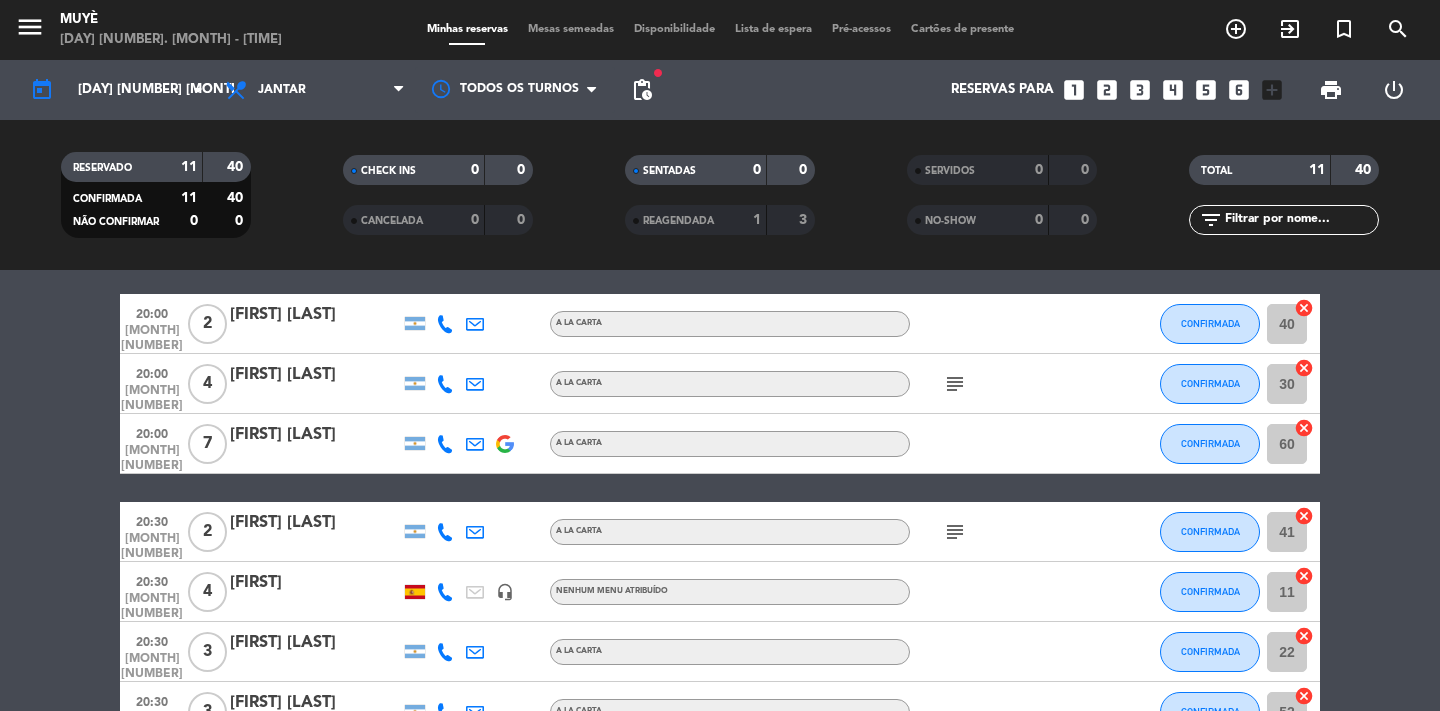 click on "4" 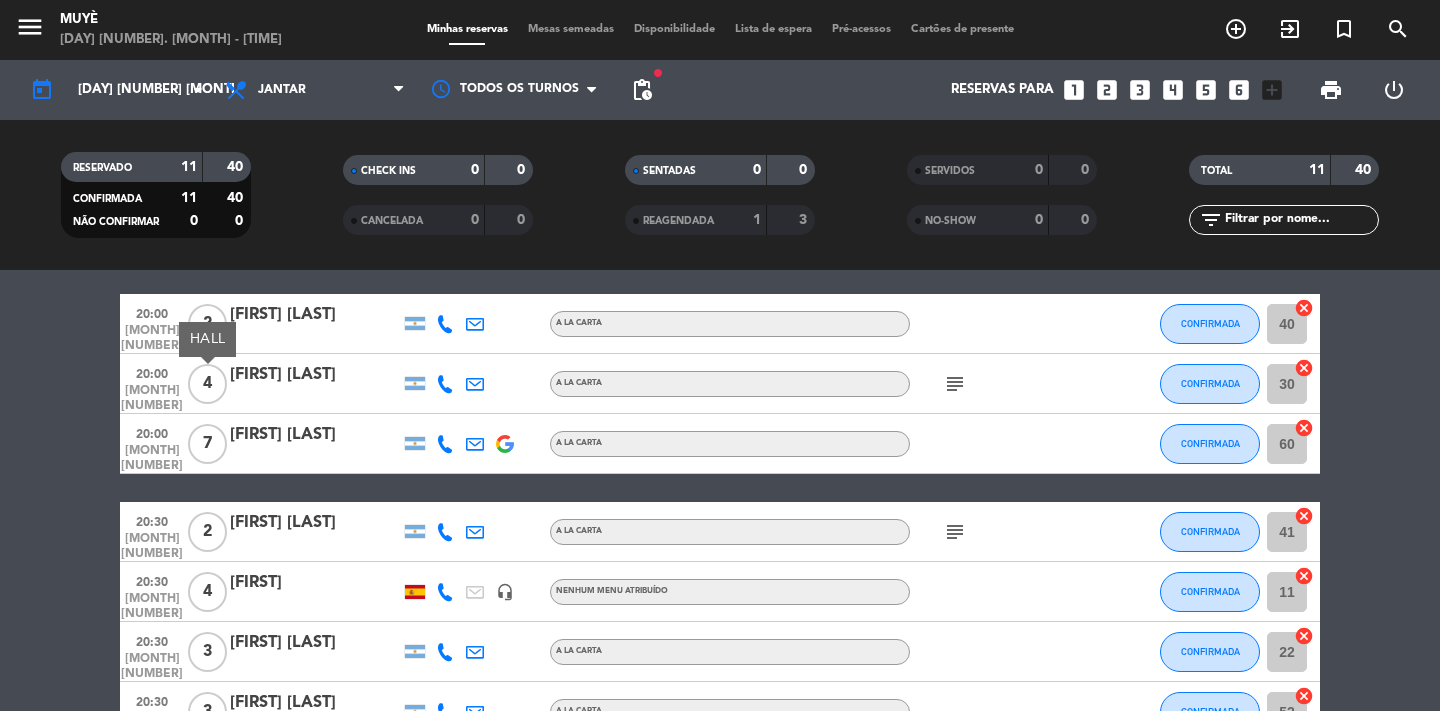 click on "[FIRST] [LAST]" 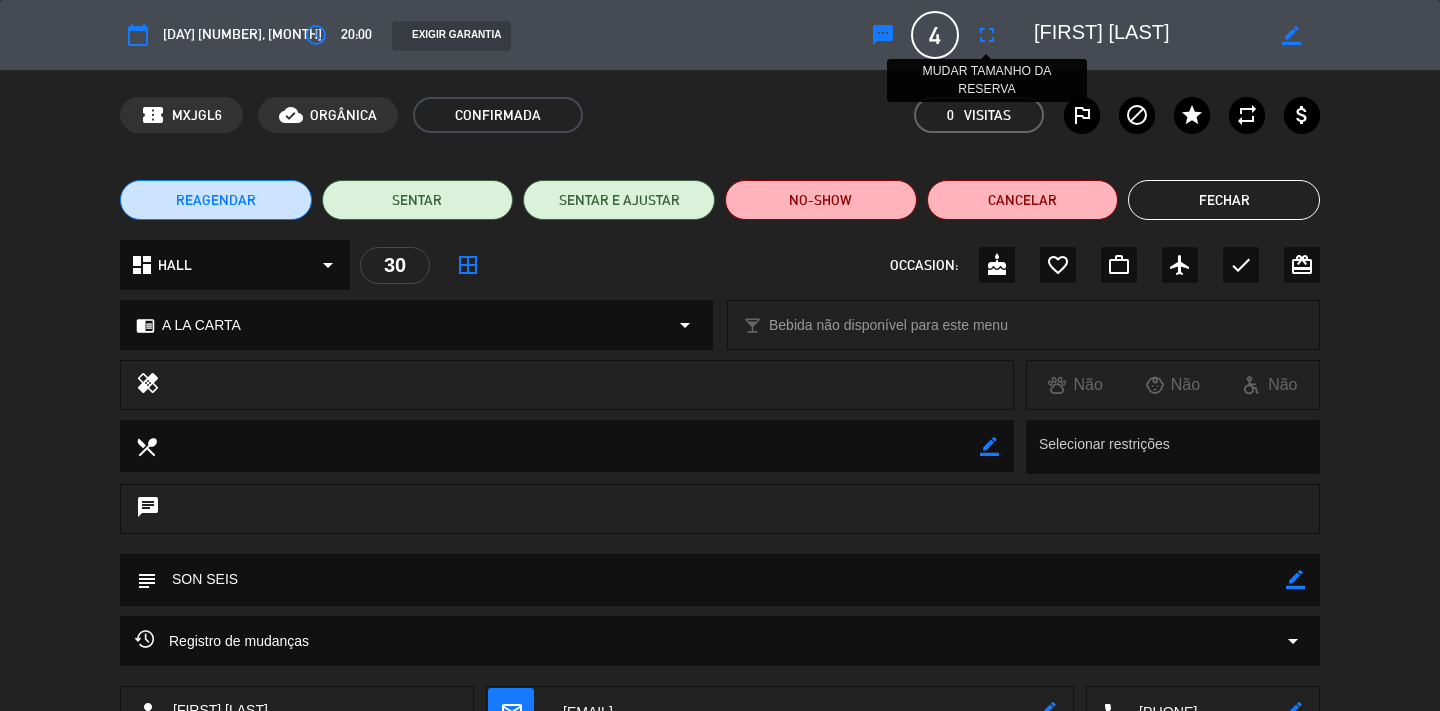 click on "fullscreen" at bounding box center [987, 35] 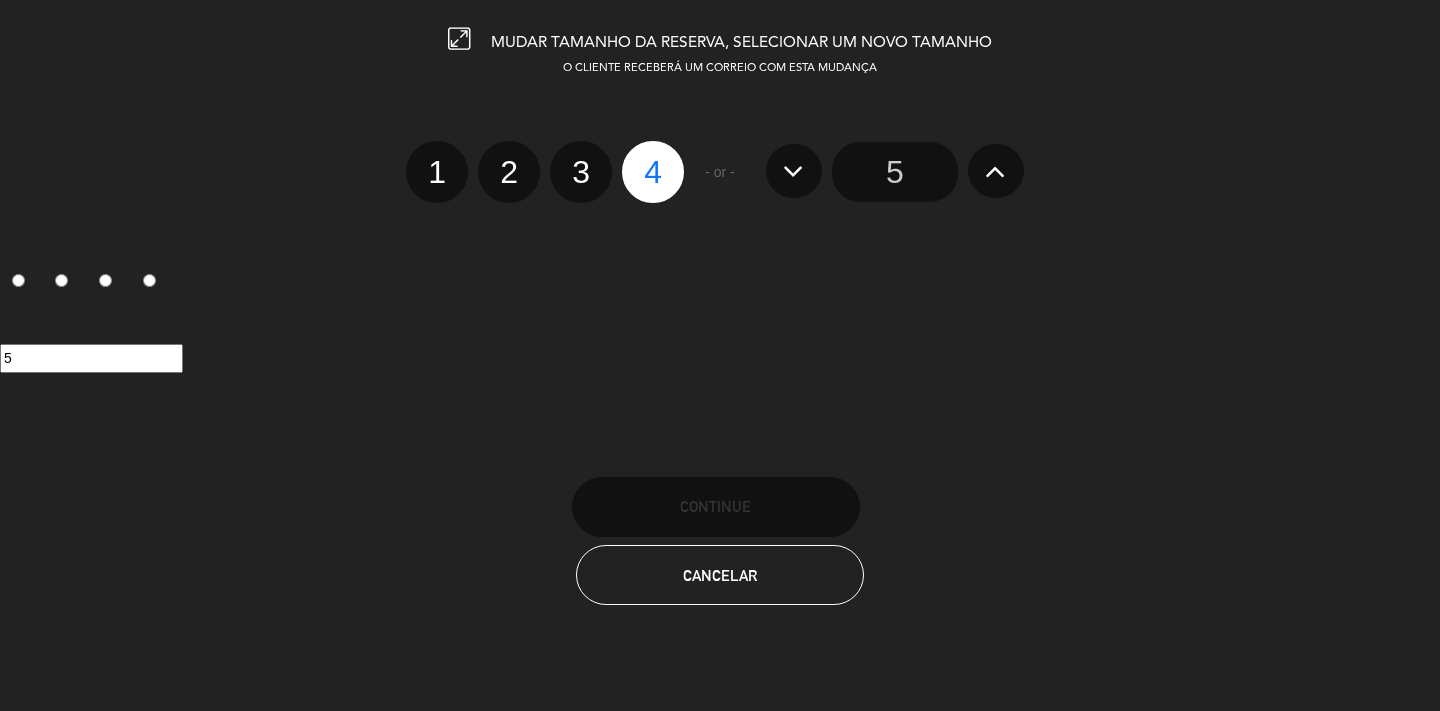 click 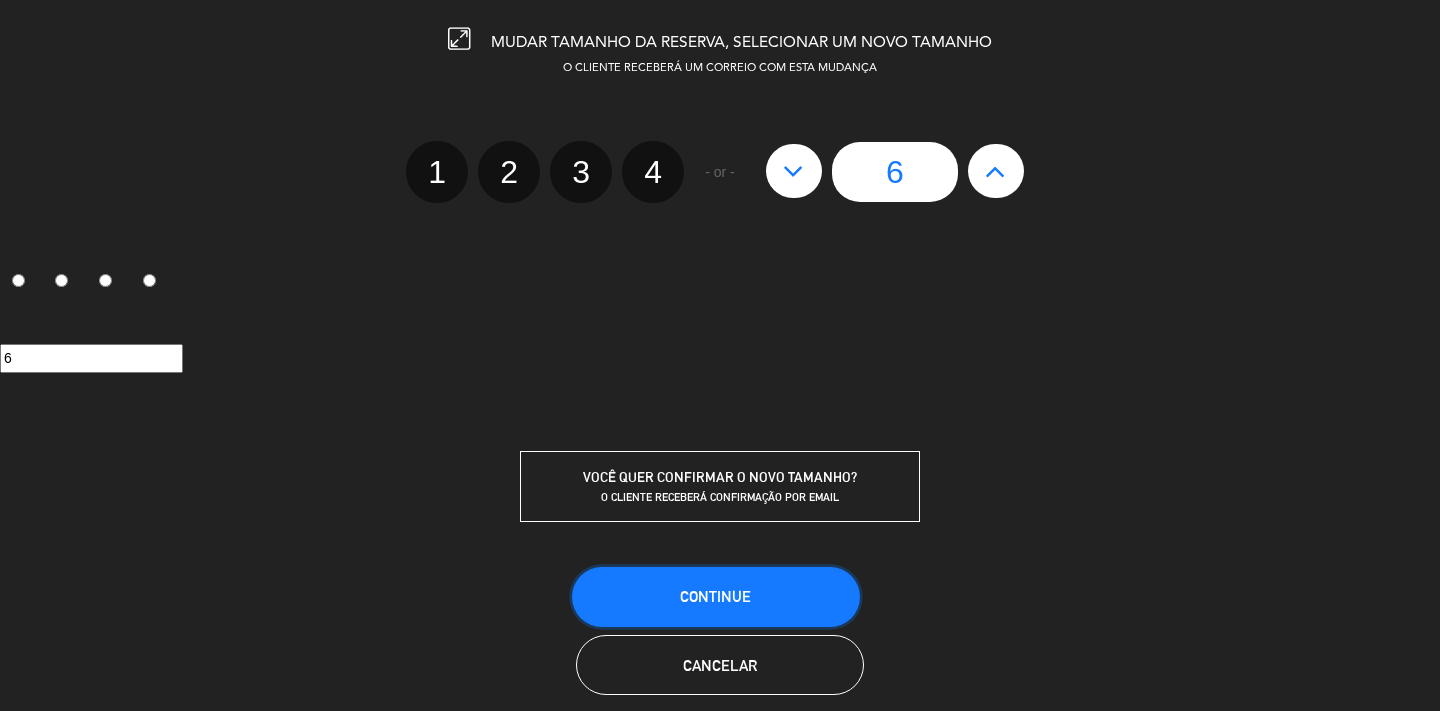 click on "CONTINUE" at bounding box center (716, 597) 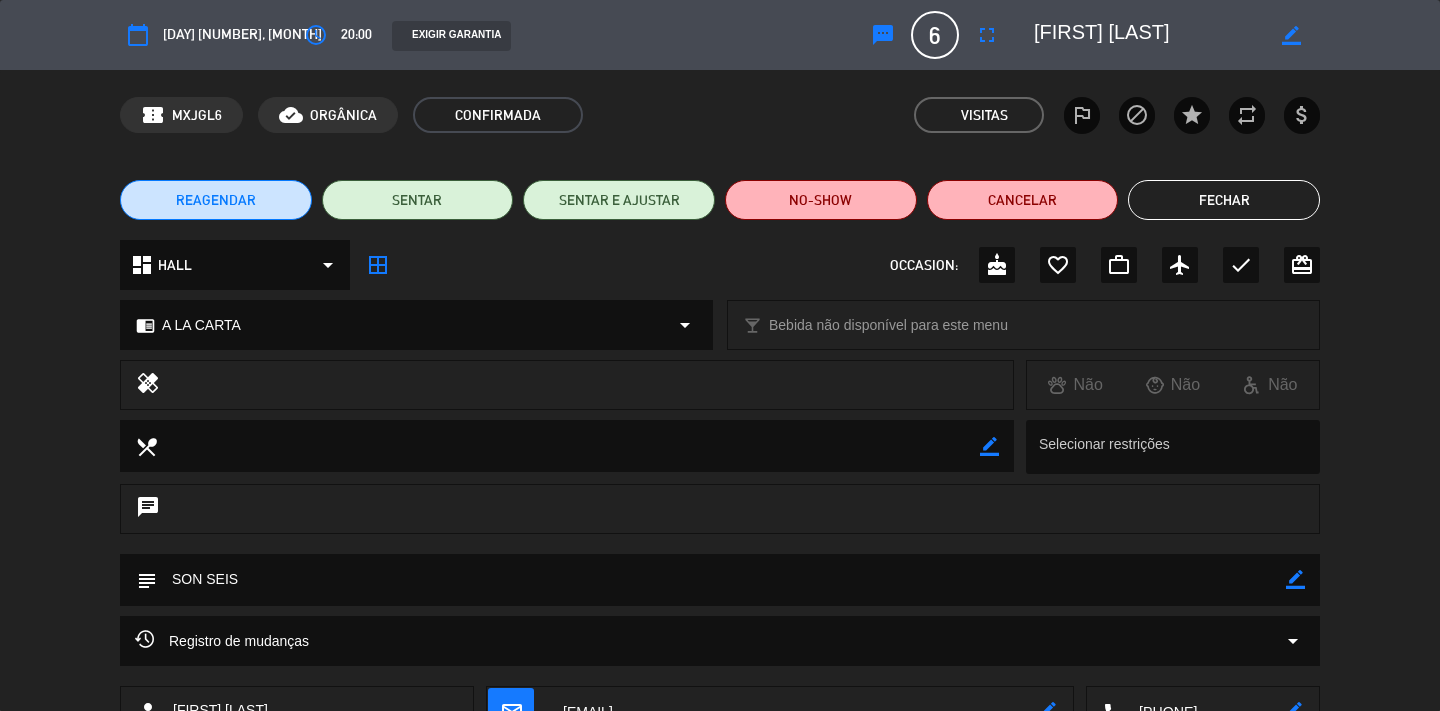 click on "Fechar" 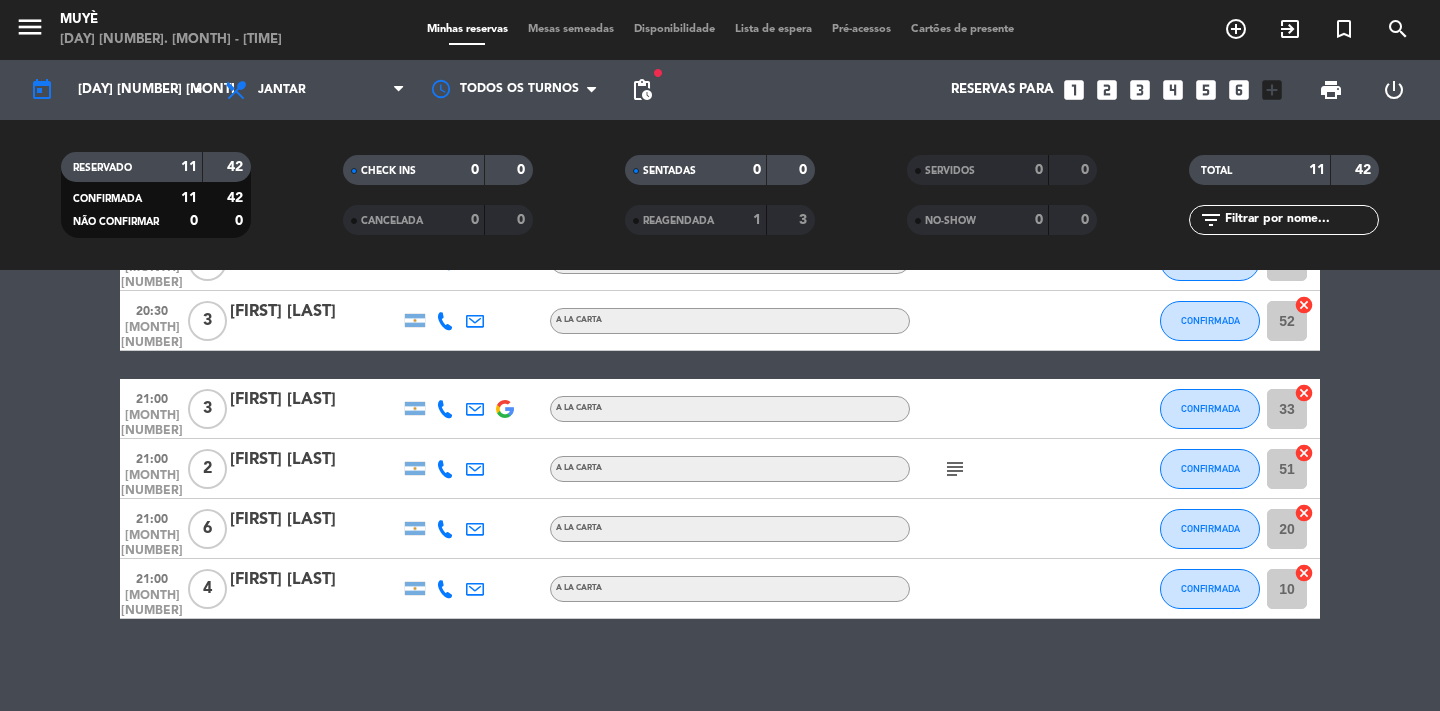scroll, scrollTop: 467, scrollLeft: 0, axis: vertical 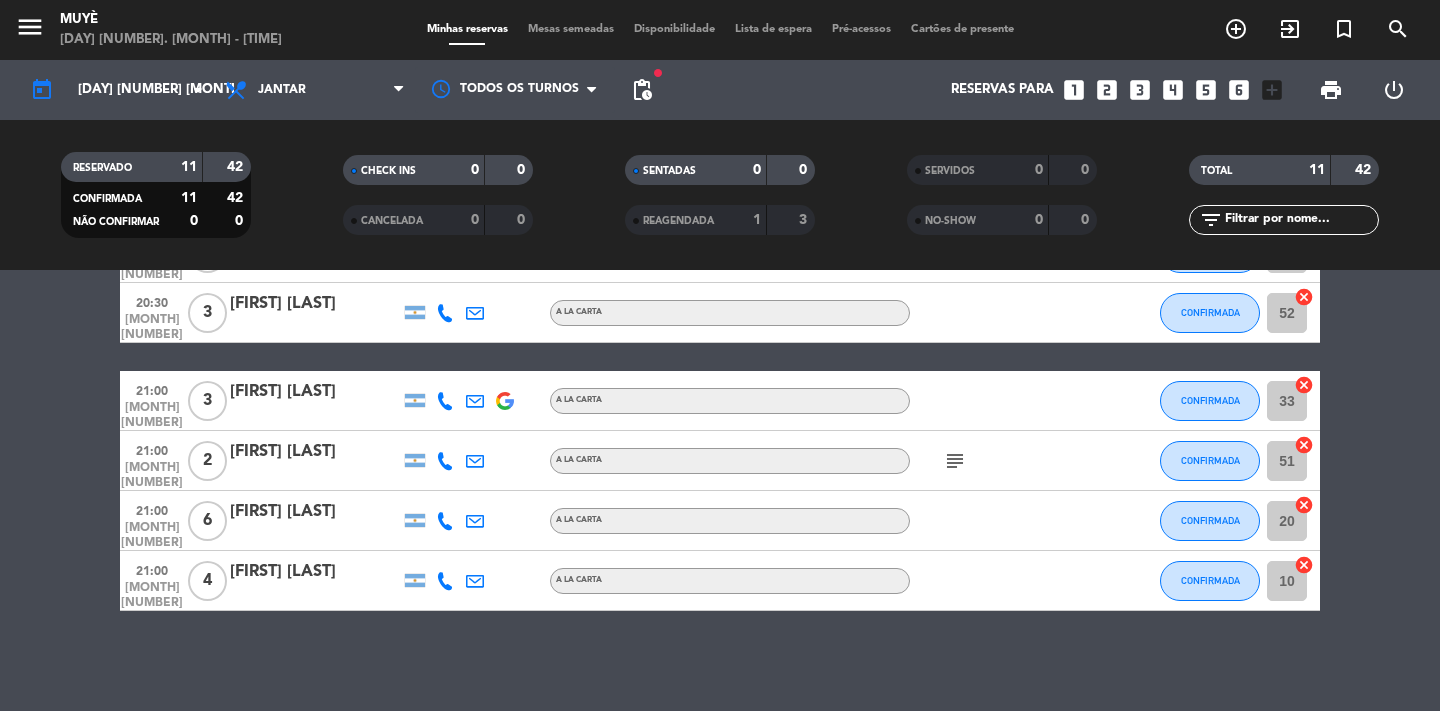 click on "subject" 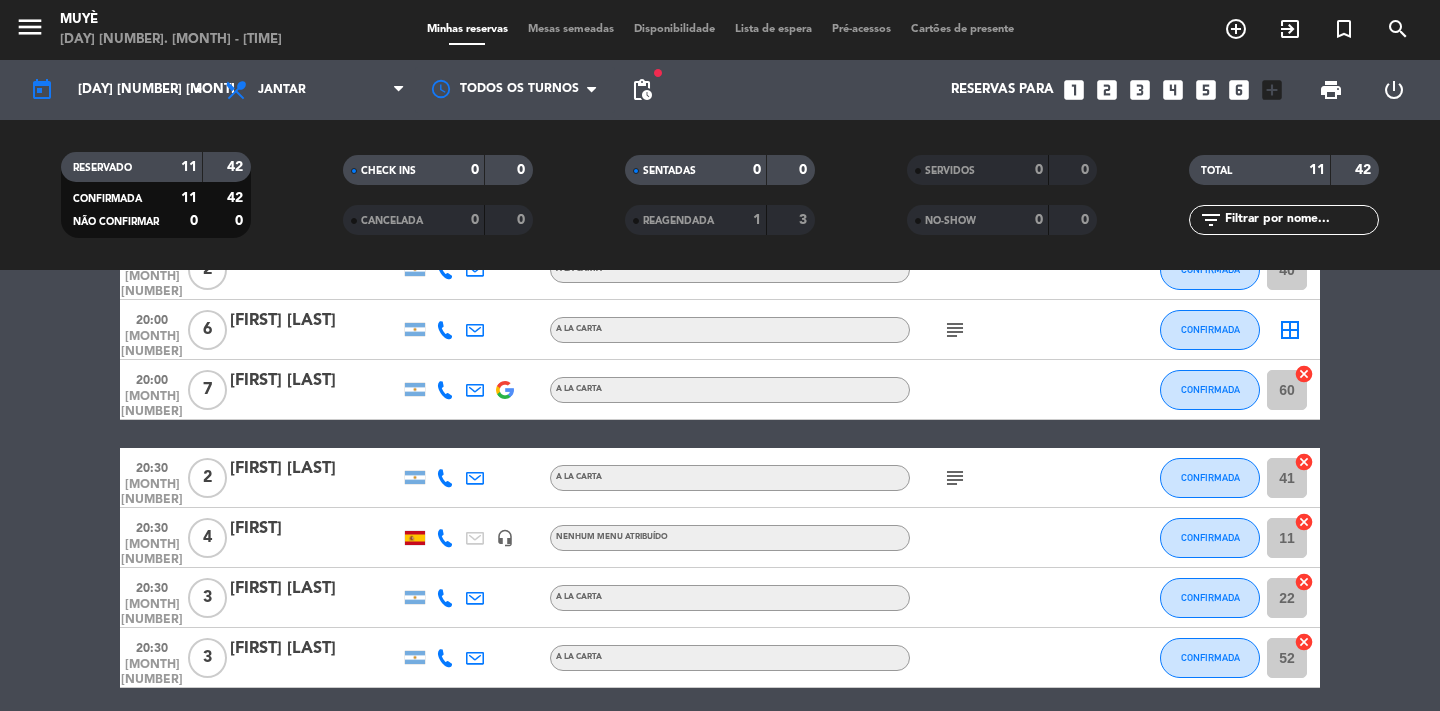 scroll, scrollTop: 97, scrollLeft: 0, axis: vertical 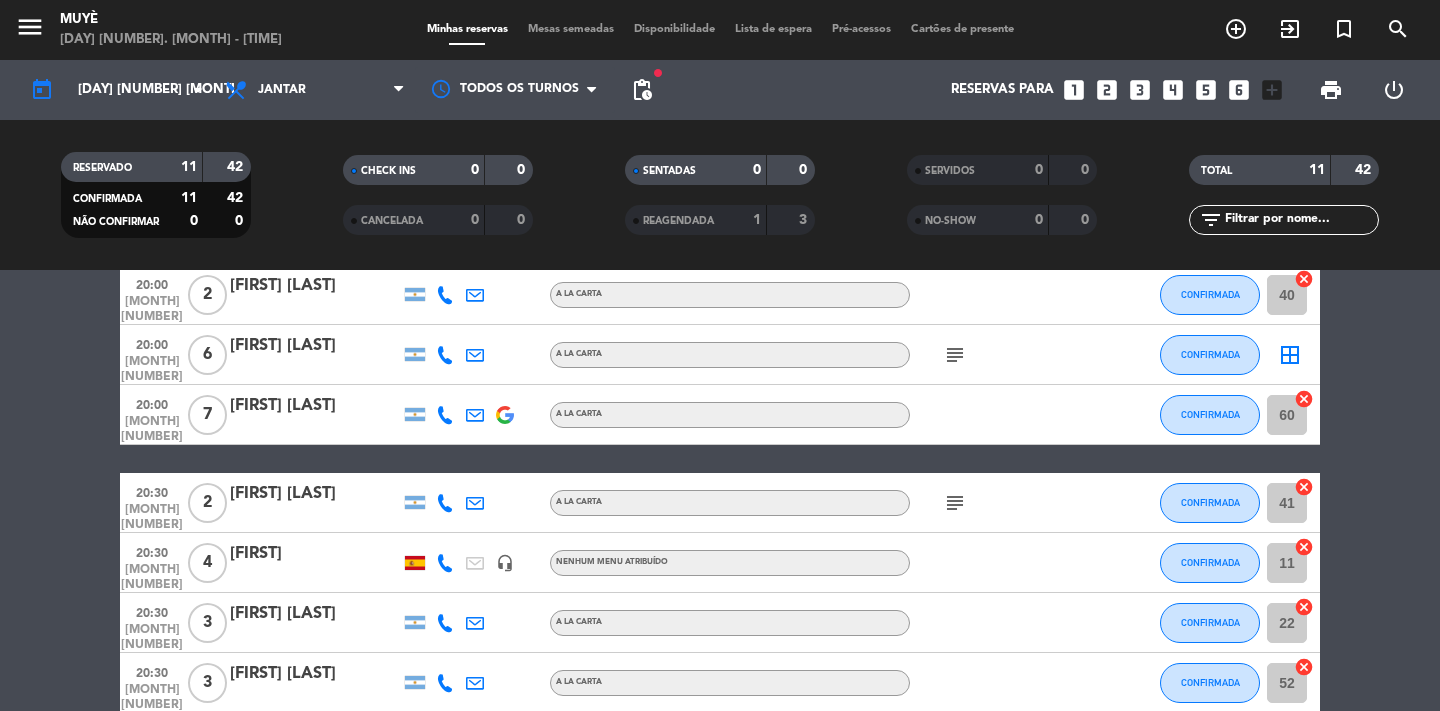 click on "subject" 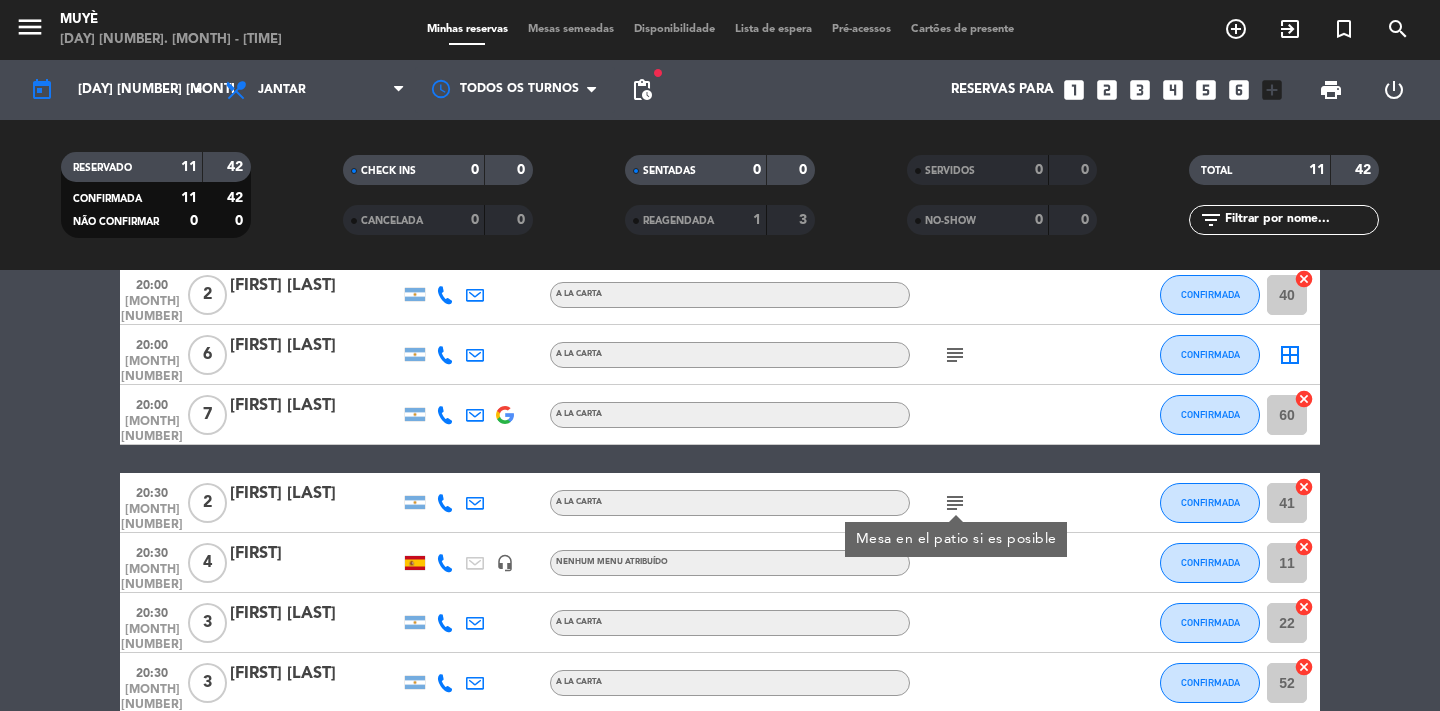 click on "subject" 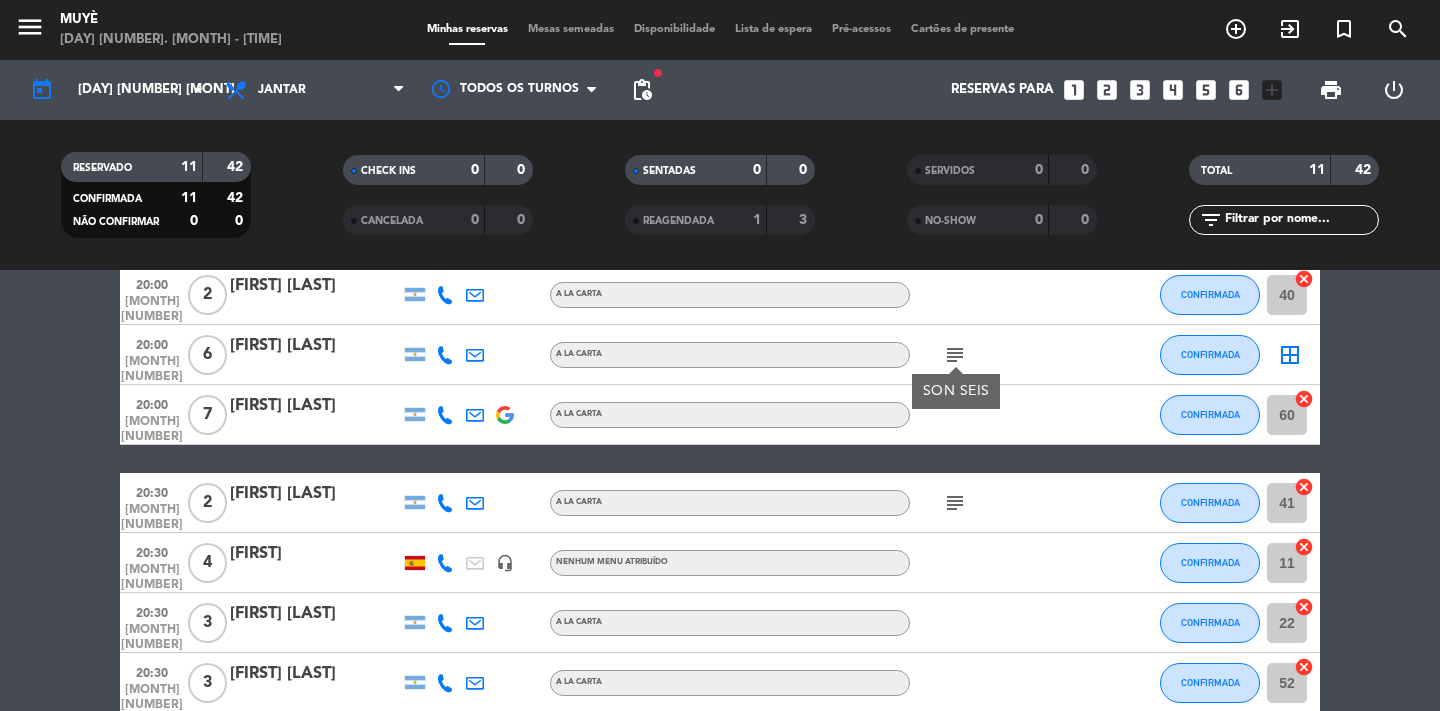 click on "[TIME] [MONTH] [NUMBER] [FIRST] [LAST] A LA CARTA CONFIRMADA 40 cancel [TIME] [MONTH] [NUMBER] [FIRST] [LAST] A LA CARTA subject SON SEIS CONFIRMADA border_all [TIME] [MONTH] [NUMBER] [FIRST] [LAST] A LA CARTA CONFIRMADA 60 cancel [TIME] [MONTH] [NUMBER] [FIRST] [LAST] A LA CARTA subject CONFIRMADA 41 cancel [TIME] [MONTH] [NUMBER] [FIRST] [LAST] headset_mic Nenhum menu atribuído CONFIRMADA 11 cancel [TIME] [MONTH] [NUMBER] [FIRST] [LAST] A LA CARTA CONFIRMADA 22 cancel [TIME] [MONTH] [NUMBER] [FIRST] [LAST] A LA CARTA CONFIRMADA 52 cancel [TIME] [MONTH] [NUMBER] [FIRST] [LAST] A LA CARTA CONFIRMADA 33 cancel [TIME] [MONTH] [NUMBER] [FIRST] [LAST] A LA CARTA subject CONFIRMADA 51 cancel [TIME] [MONTH] [NUMBER] [FIRST] [LAST] A LA CARTA CONFIRMADA 20 cancel [TIME] [MONTH] [NUMBER] [FIRST] [LAST] A LA CARTA CONFIRMADA 10 cancel" 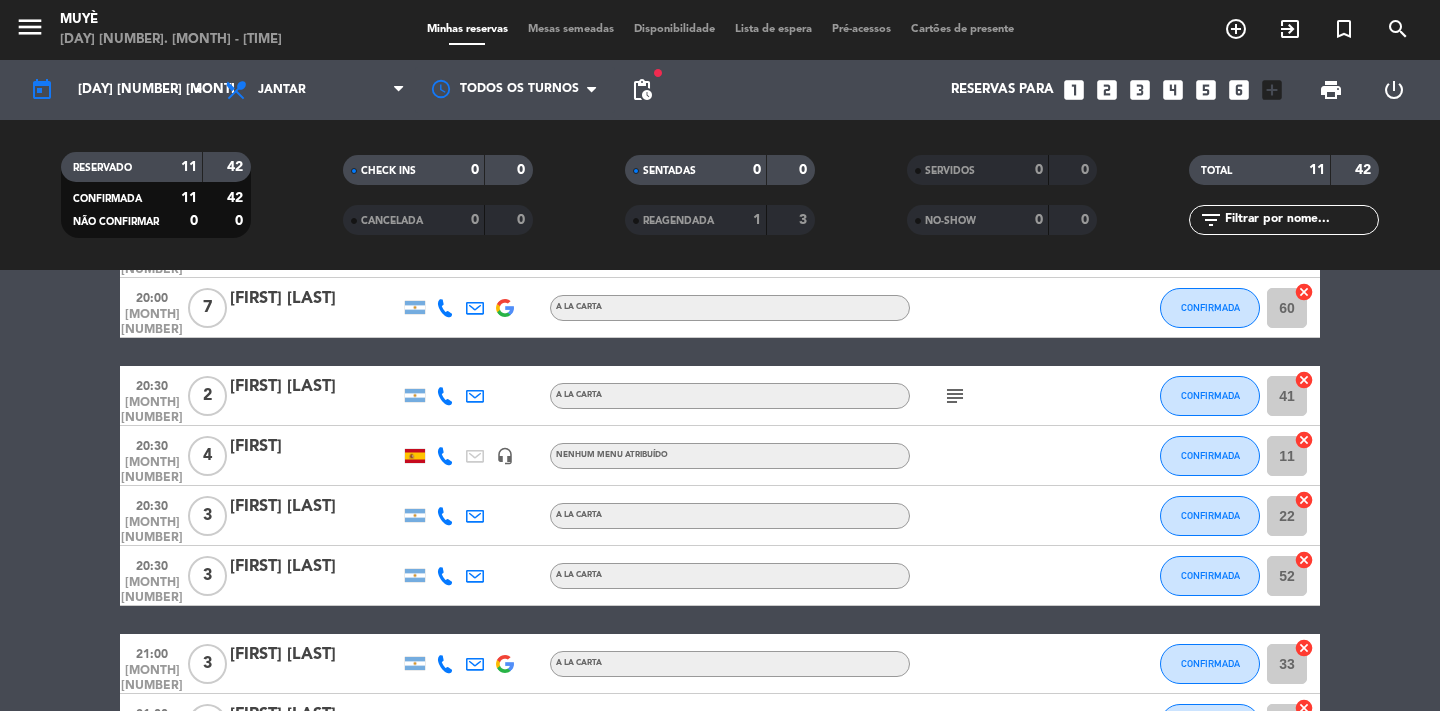 scroll, scrollTop: 429, scrollLeft: 0, axis: vertical 